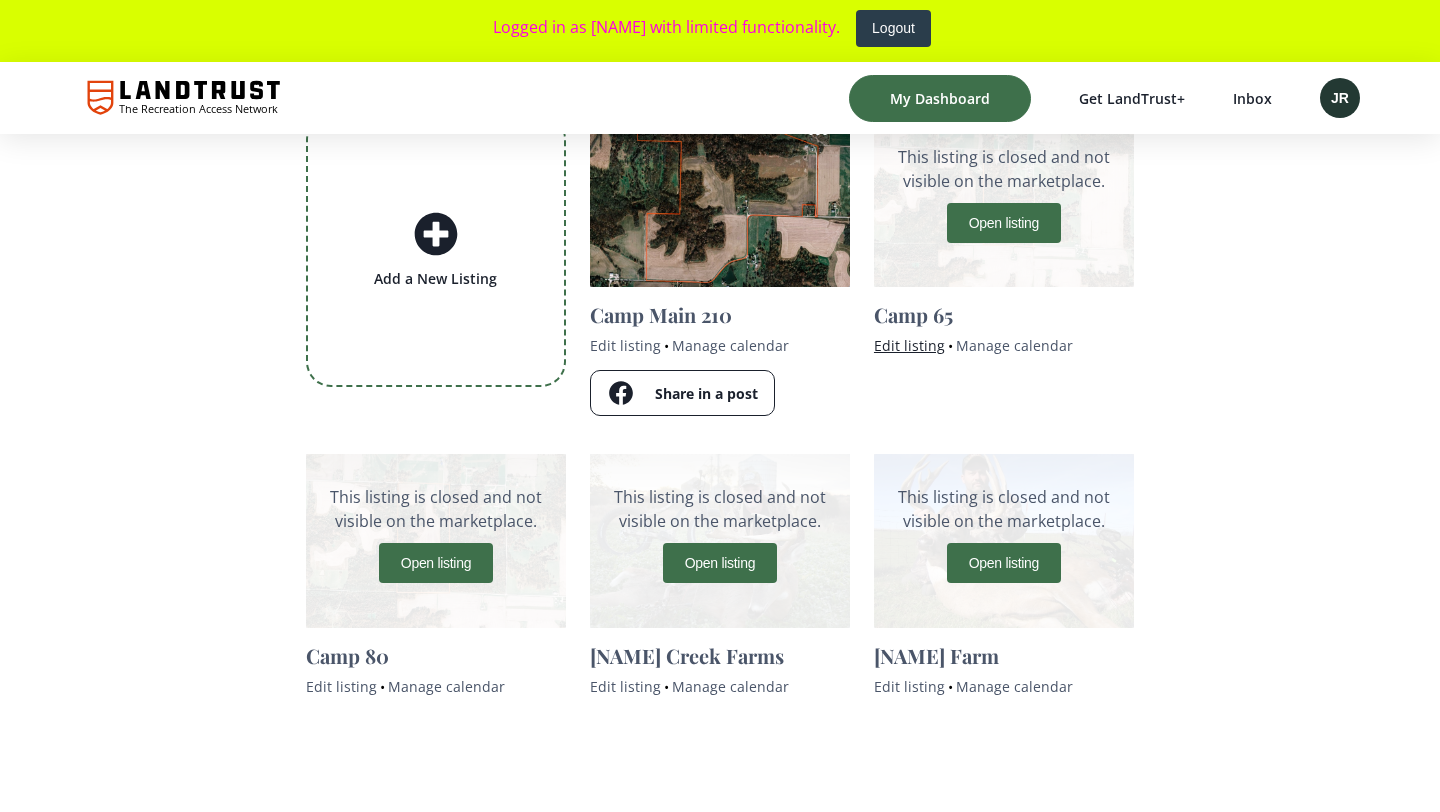 scroll, scrollTop: 143, scrollLeft: 0, axis: vertical 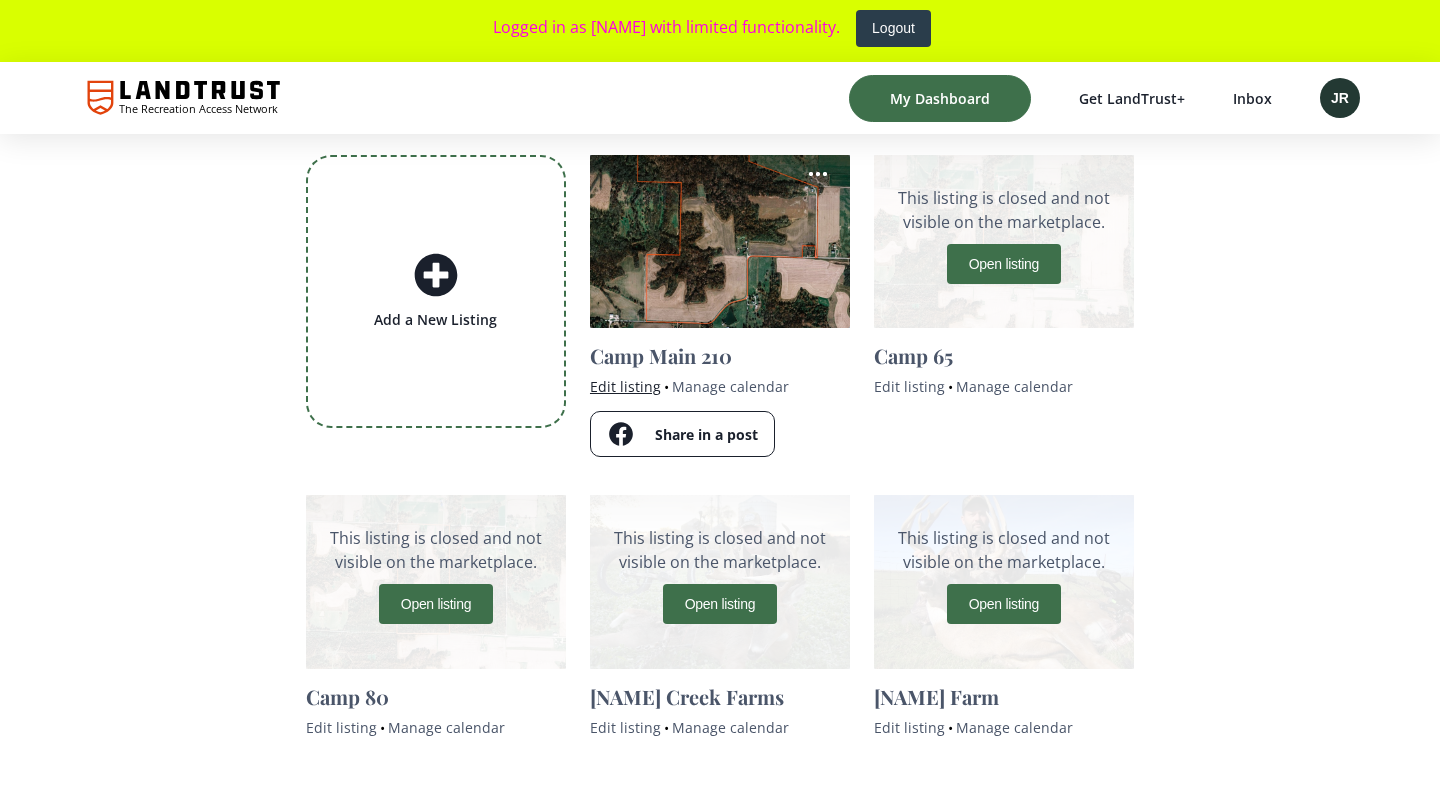 click on "Edit listing" at bounding box center (625, 386) 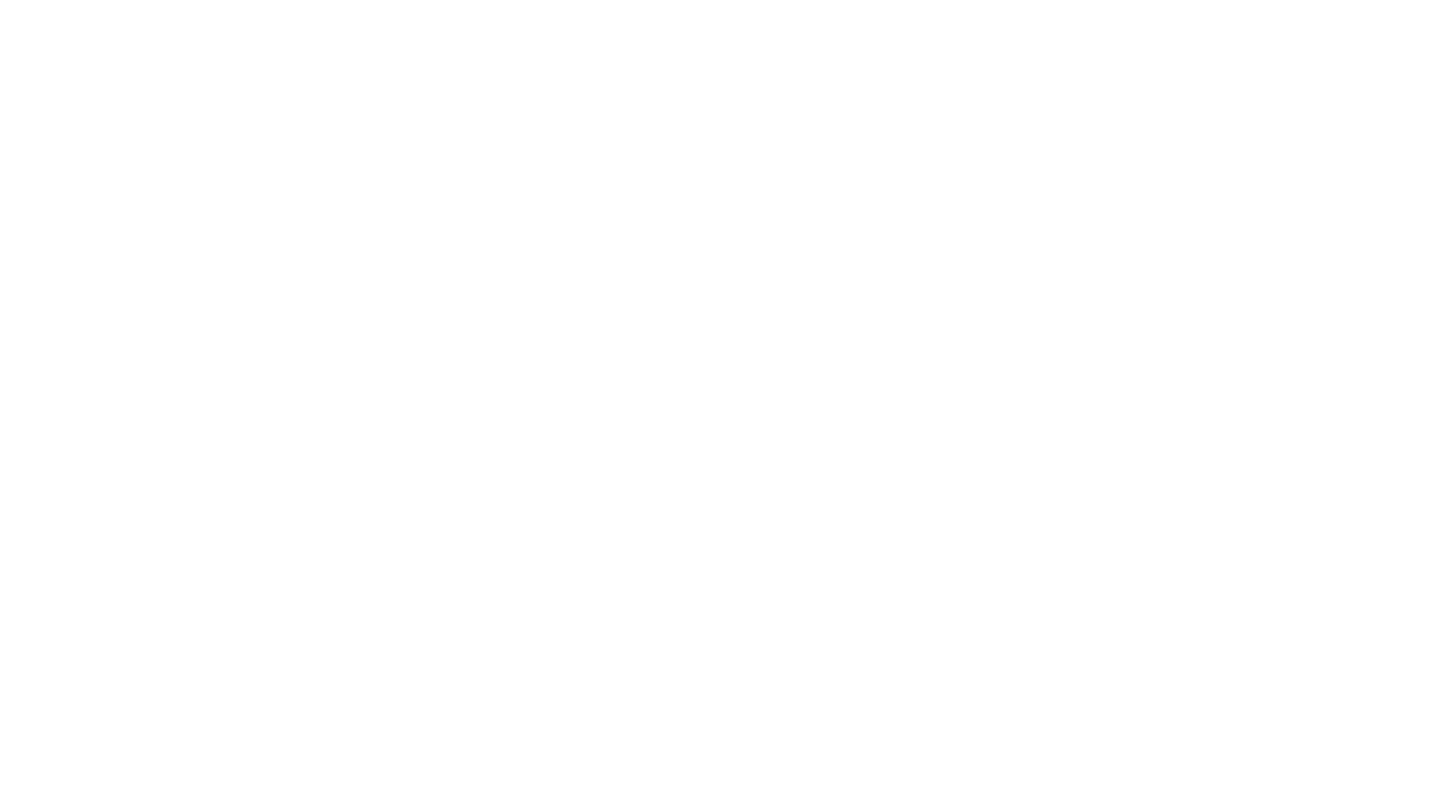 scroll, scrollTop: 0, scrollLeft: 0, axis: both 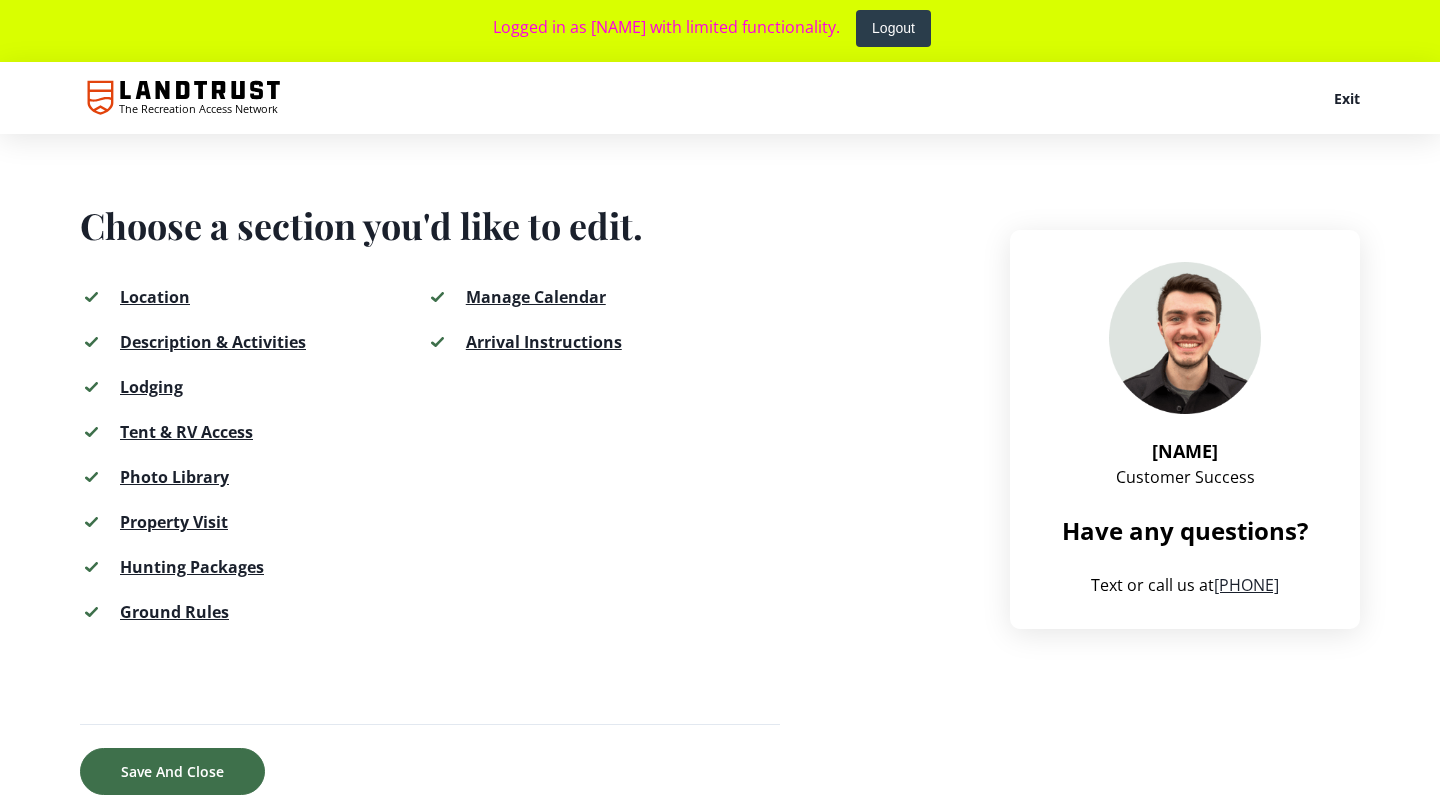 click on "Description & Activities" at bounding box center (213, 342) 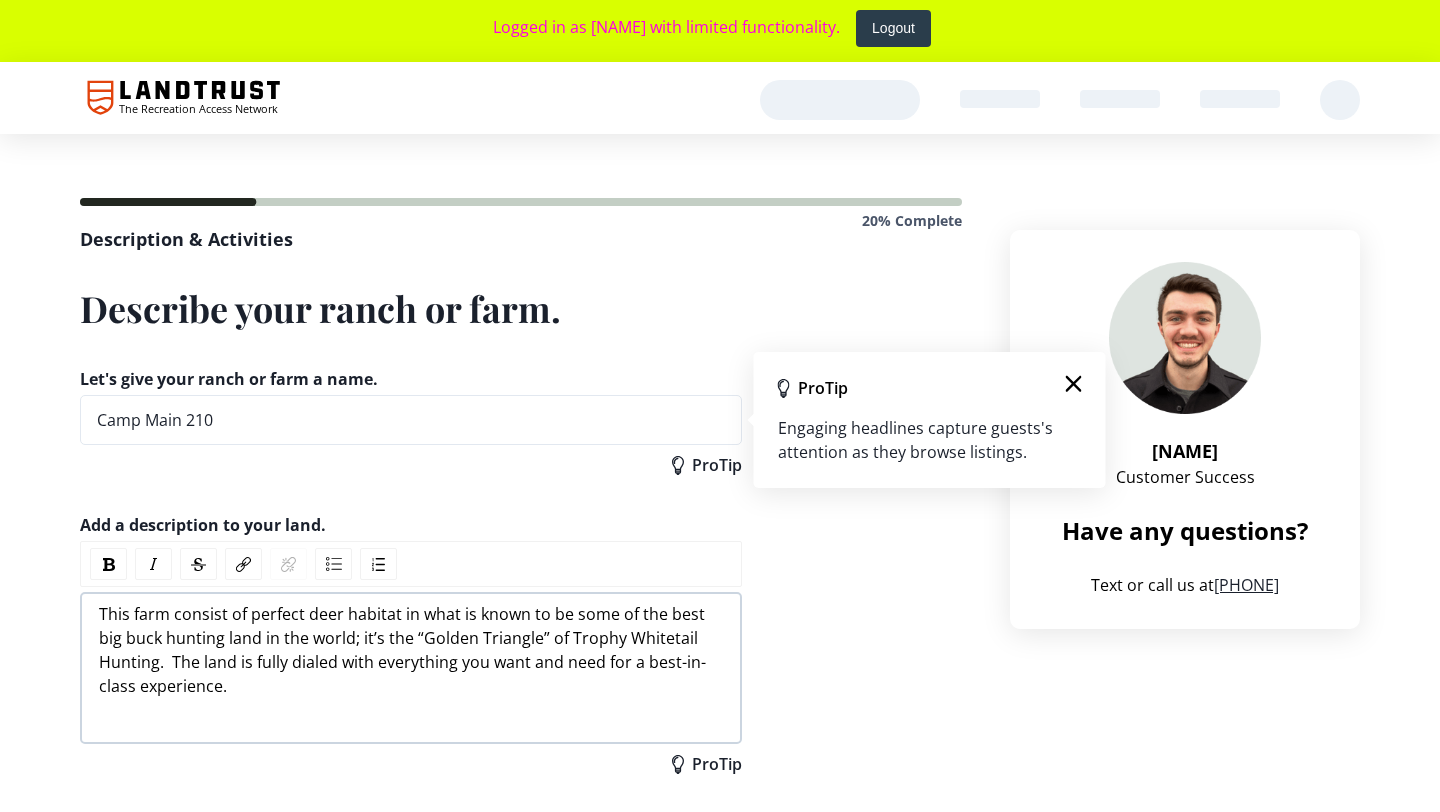 scroll, scrollTop: 309, scrollLeft: 0, axis: vertical 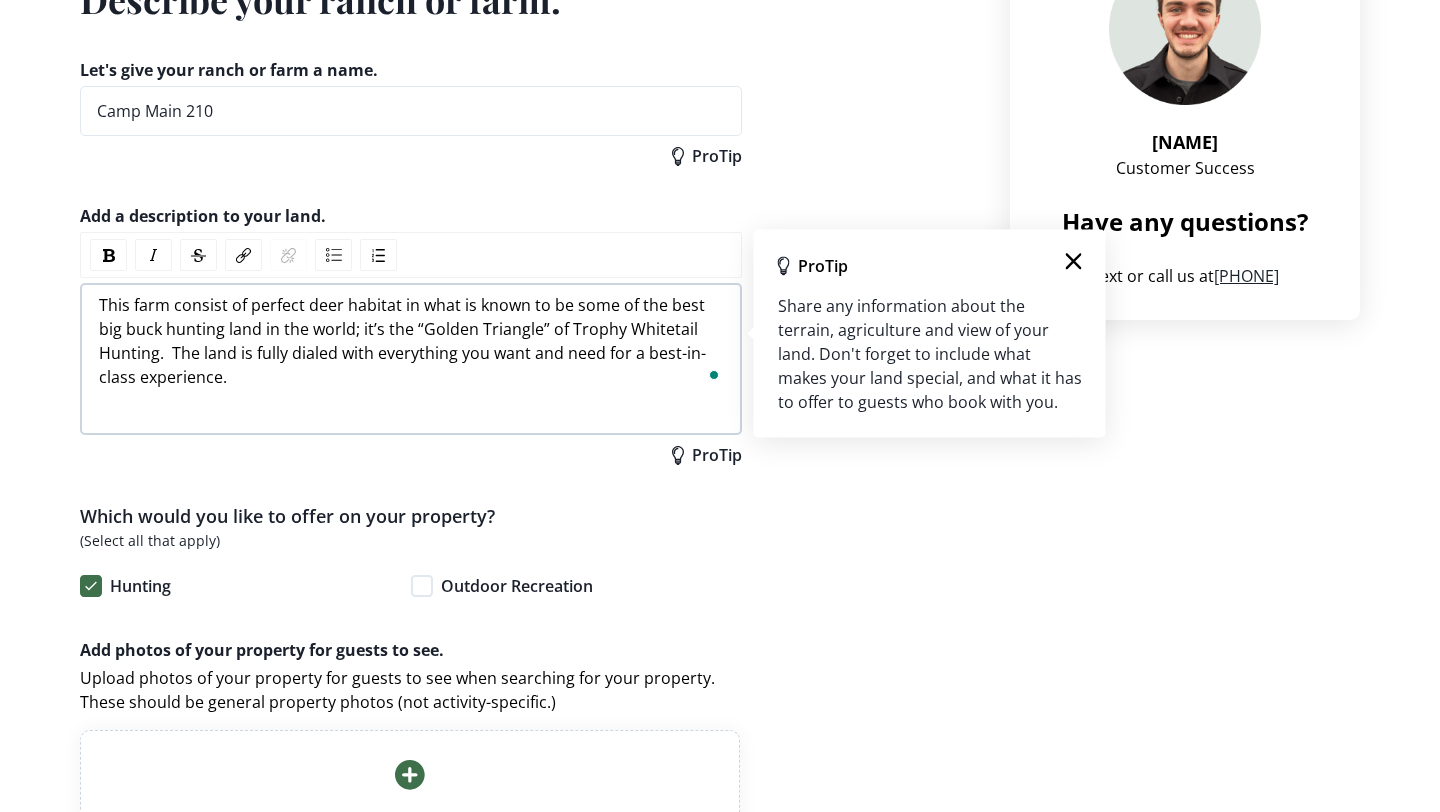 drag, startPoint x: 100, startPoint y: 302, endPoint x: 293, endPoint y: 378, distance: 207.42468 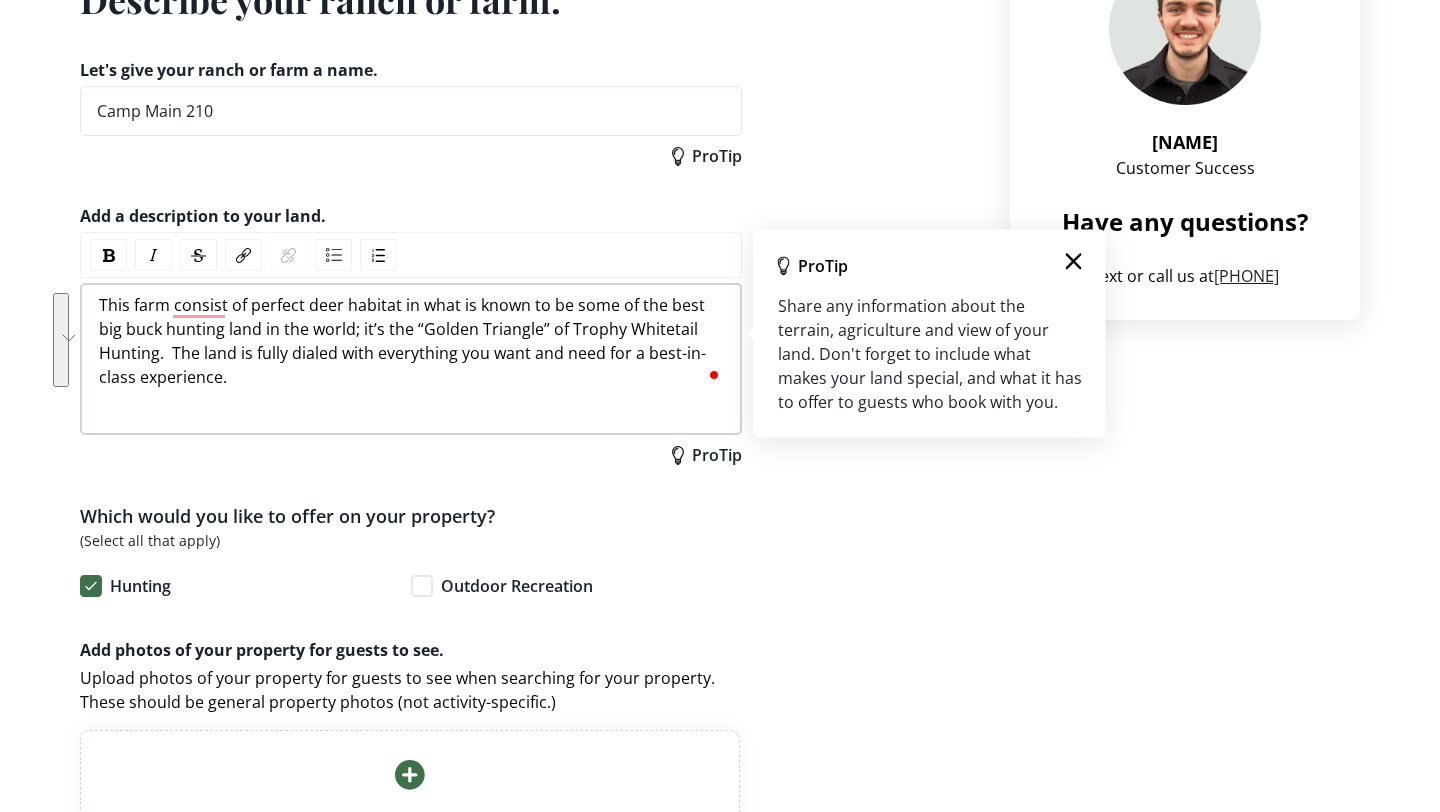 click on "This farm consist of perfect deer habitat in what is known to be some of the best big buck hunting land in the world; it’s the “Golden Triangle” of Trophy Whitetail Hunting.  The land is fully dialed with everything you want and need for a best-in-class experience." at bounding box center [411, 341] 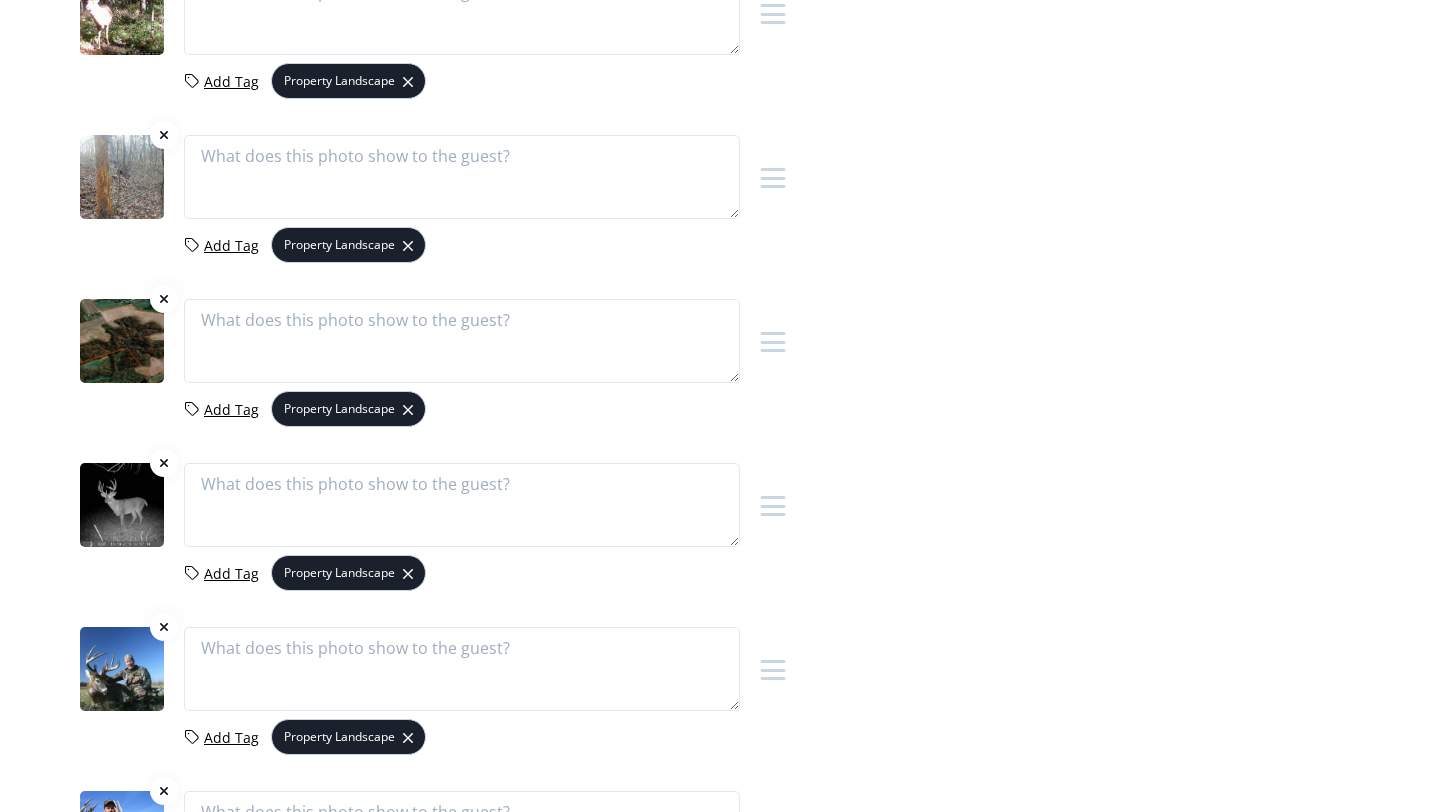 scroll, scrollTop: 2173, scrollLeft: 0, axis: vertical 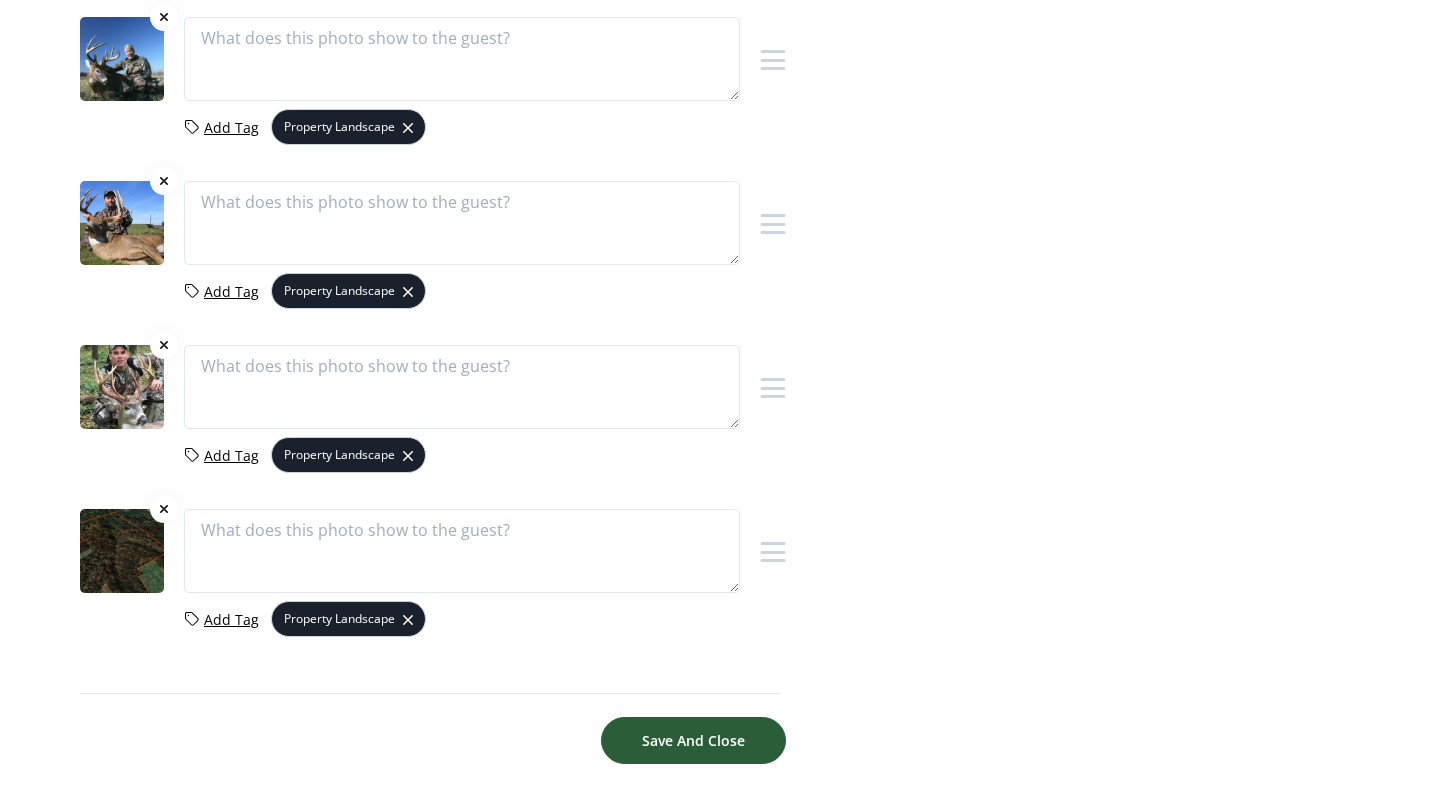click on "Save And Close" at bounding box center [693, 740] 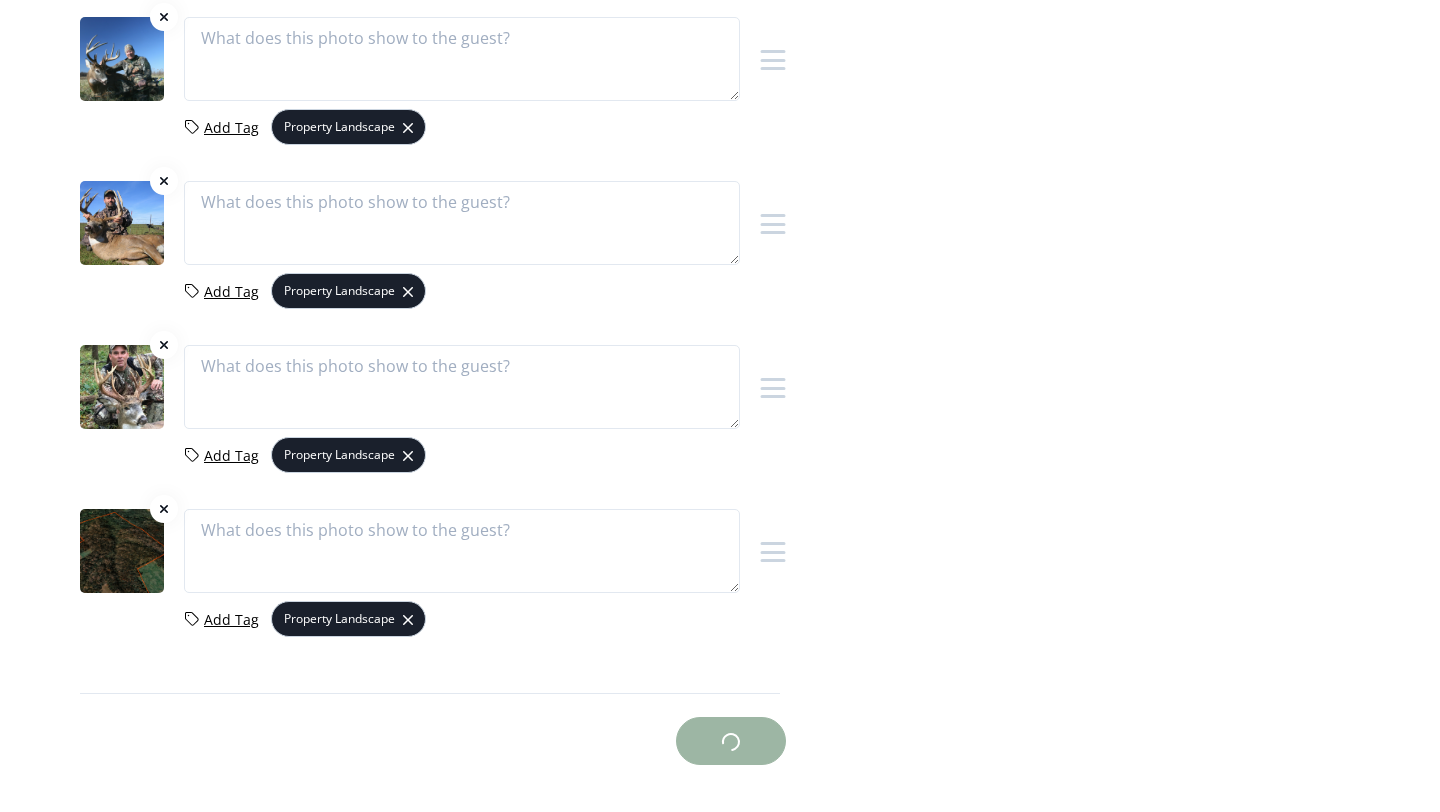 scroll, scrollTop: 0, scrollLeft: 0, axis: both 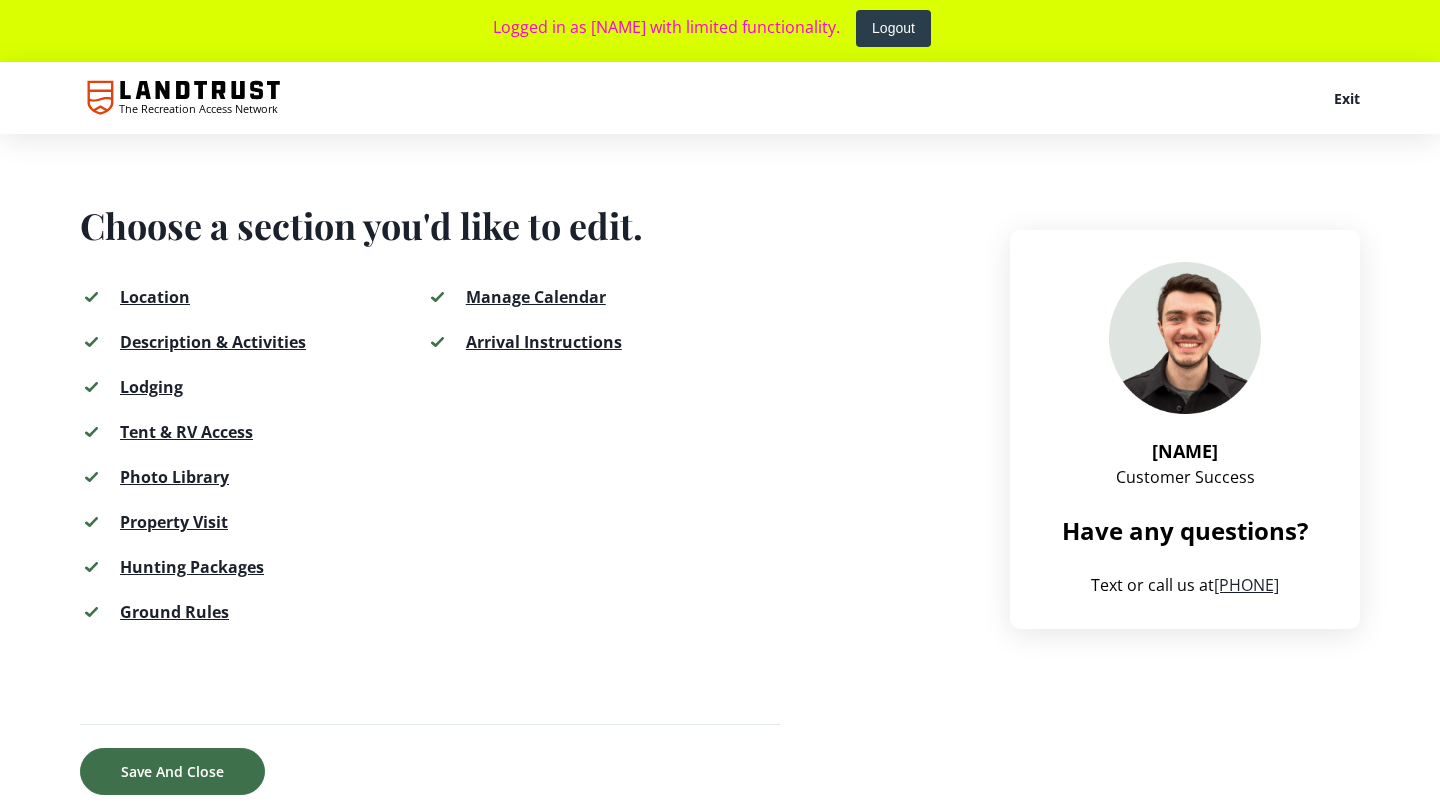 click on "Hunting Packages" at bounding box center [192, 567] 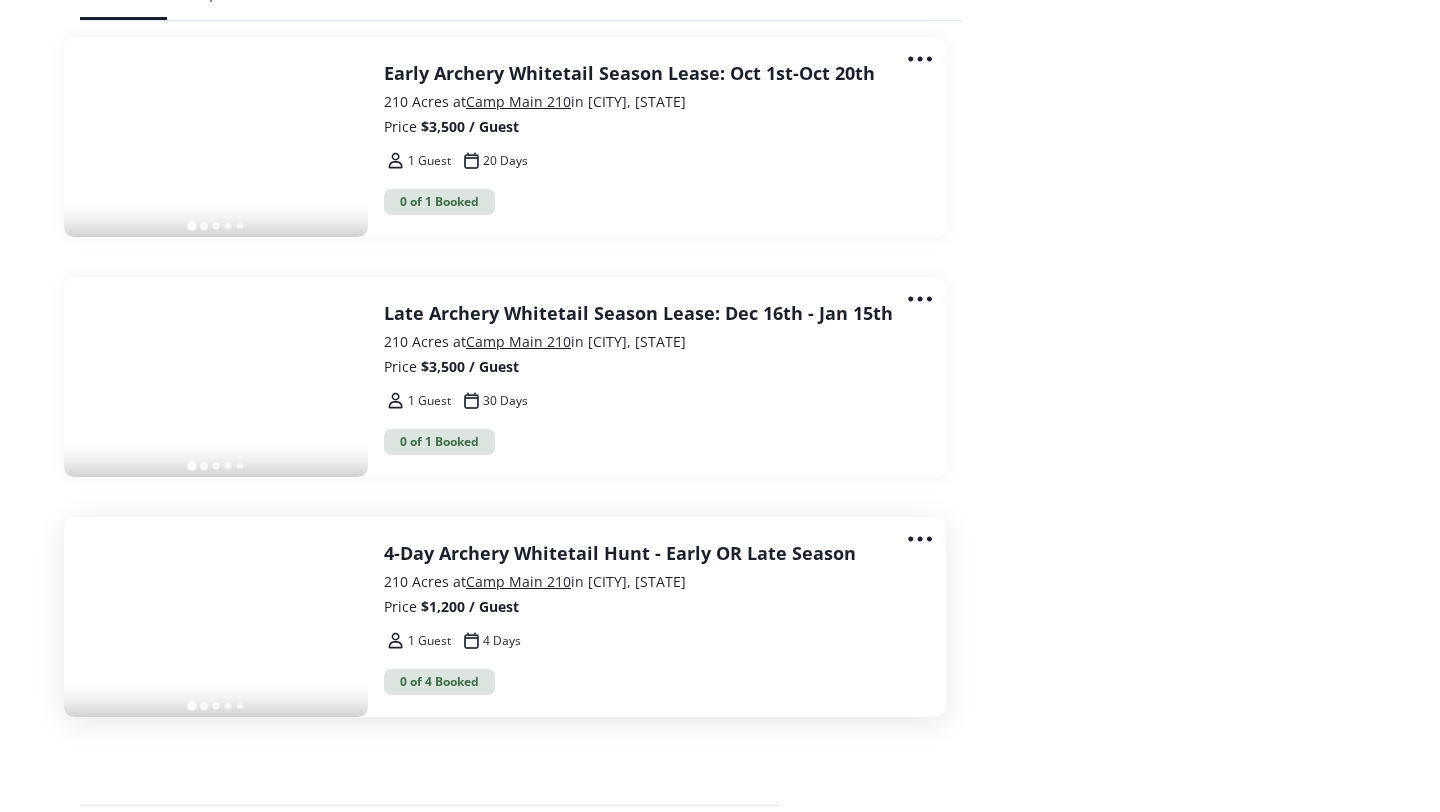 scroll, scrollTop: 3541, scrollLeft: 0, axis: vertical 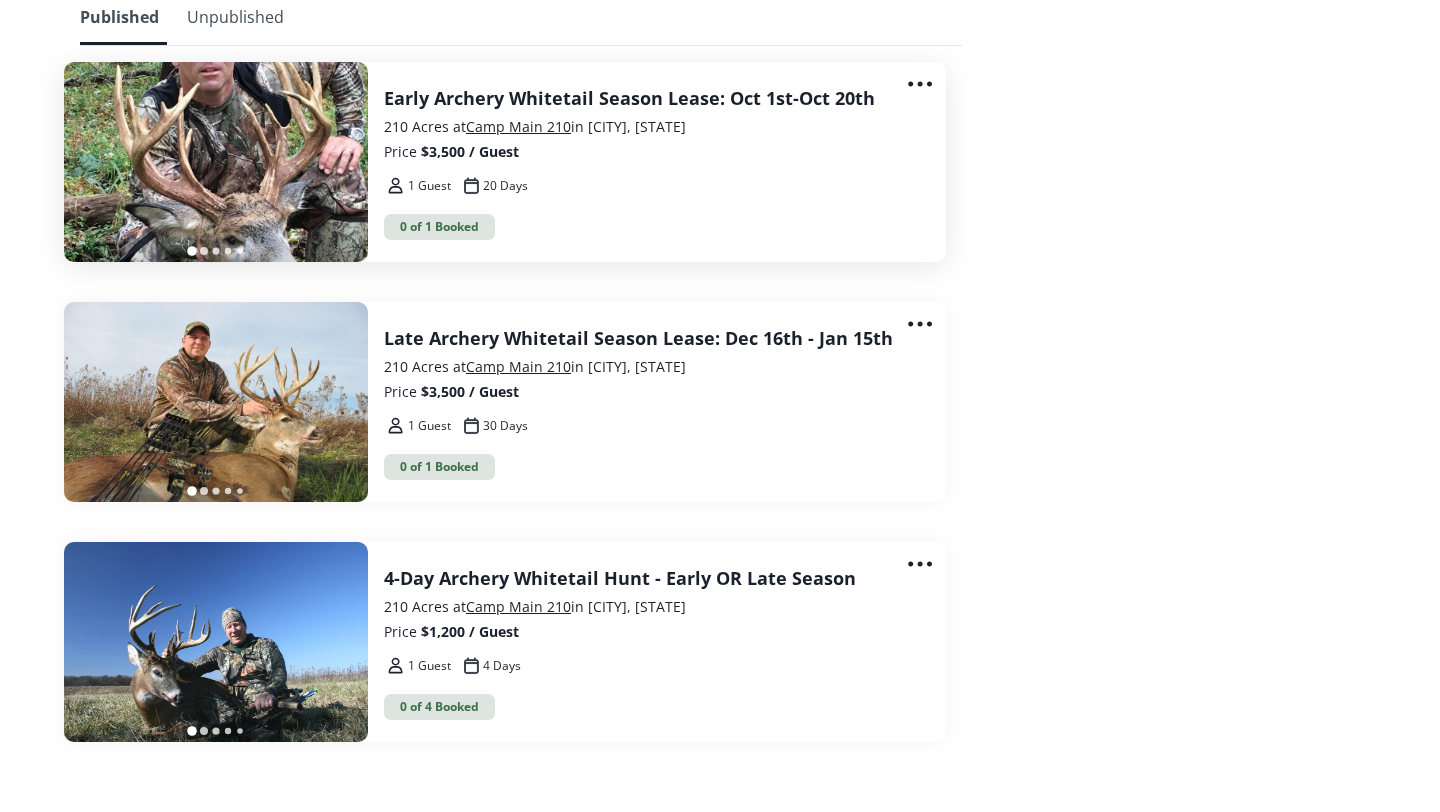 click on "0 of 1 Booked" at bounding box center (649, 227) 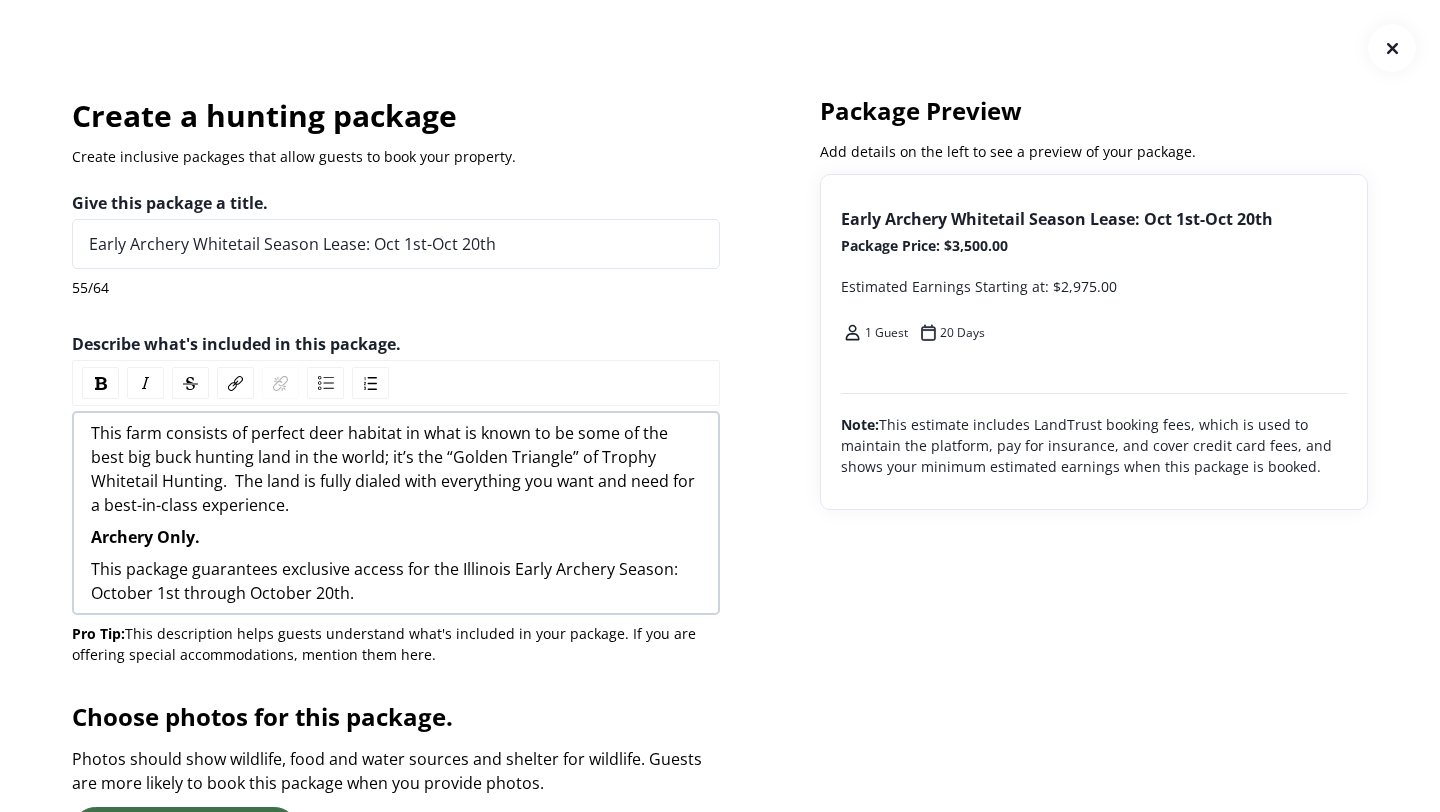 scroll, scrollTop: 0, scrollLeft: 0, axis: both 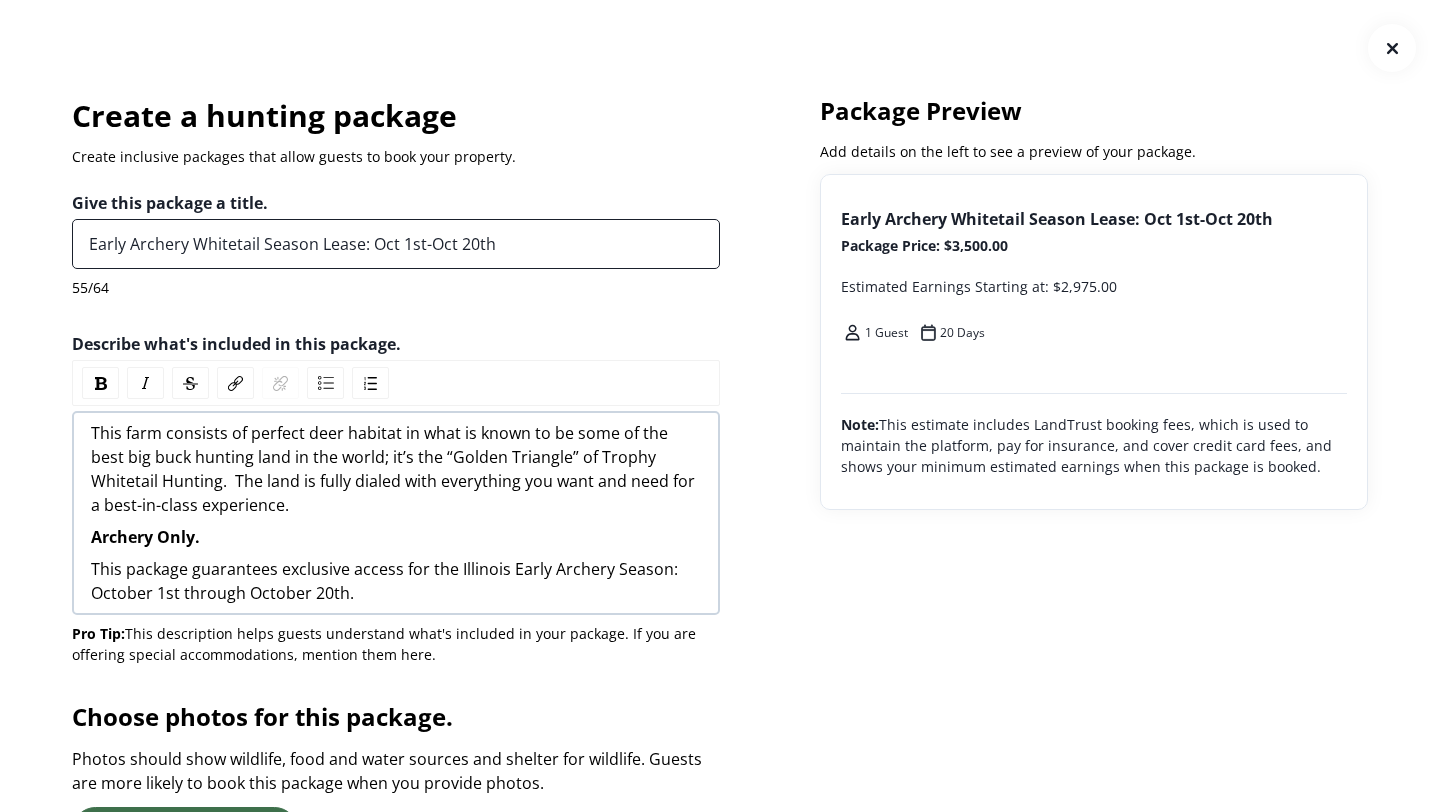 click on "Early Archery Whitetail Season Lease: Oct 1st-Oct 20th" at bounding box center [396, 244] 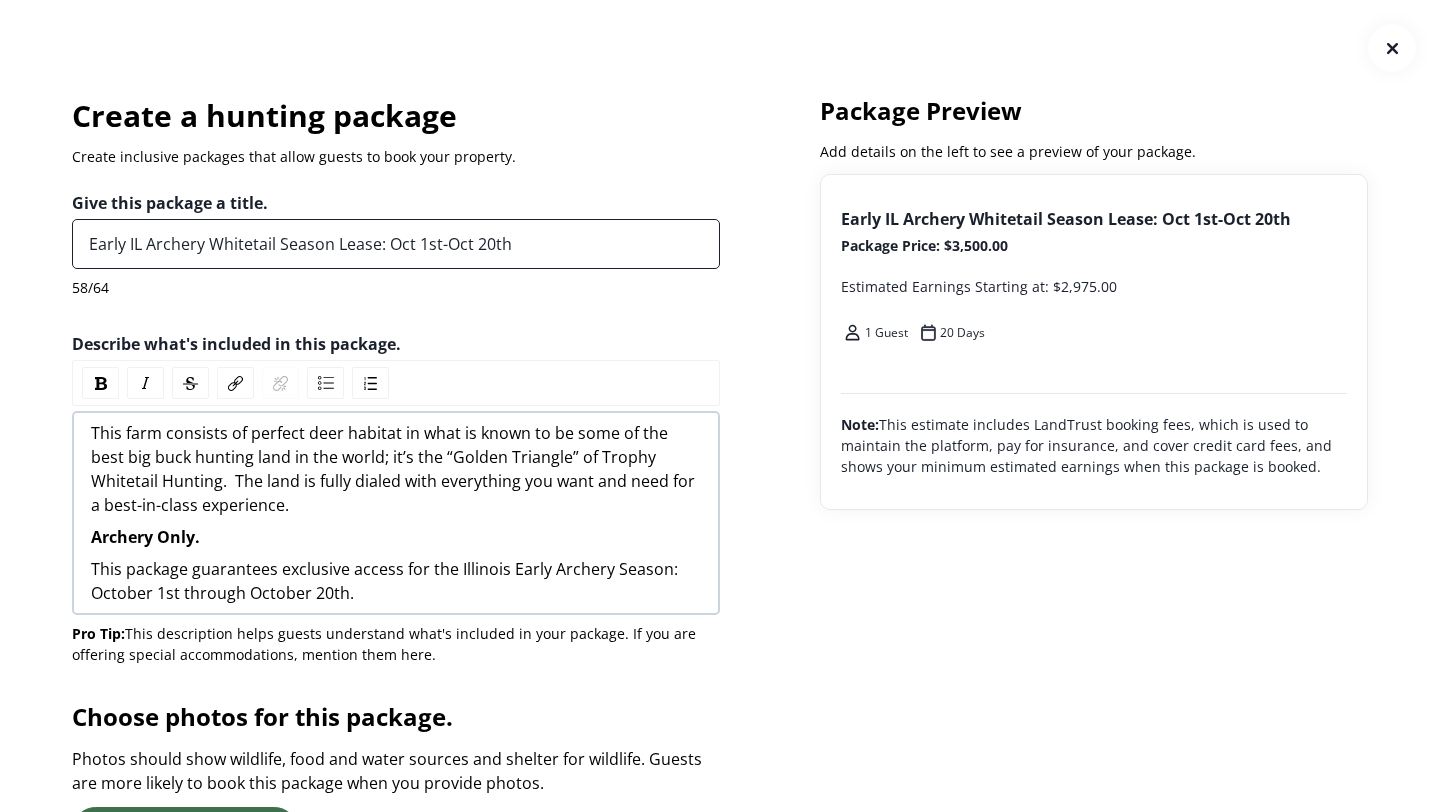 scroll, scrollTop: 2966, scrollLeft: 0, axis: vertical 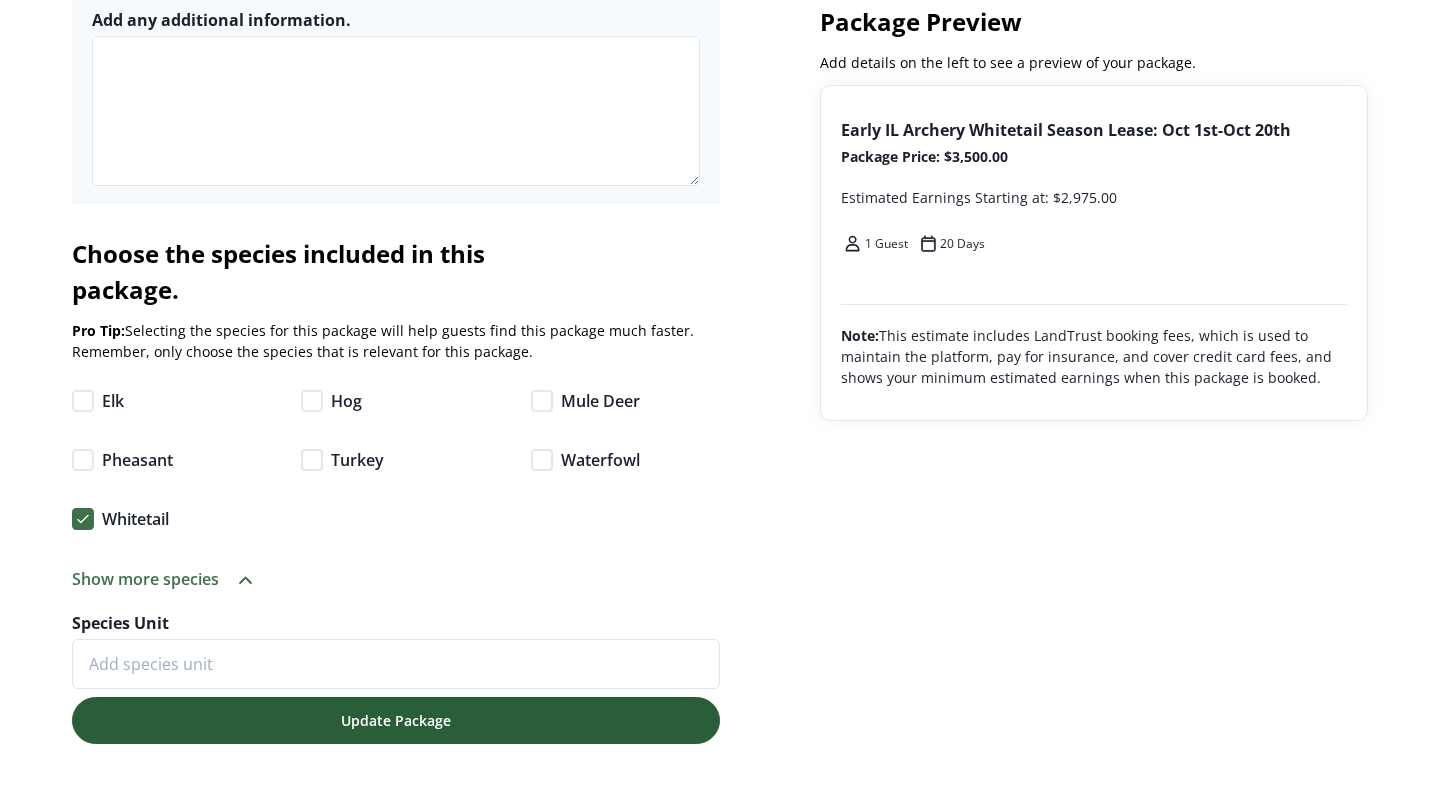 type on "Early IL Archery Whitetail Season Lease: Oct 1st-Oct 20th" 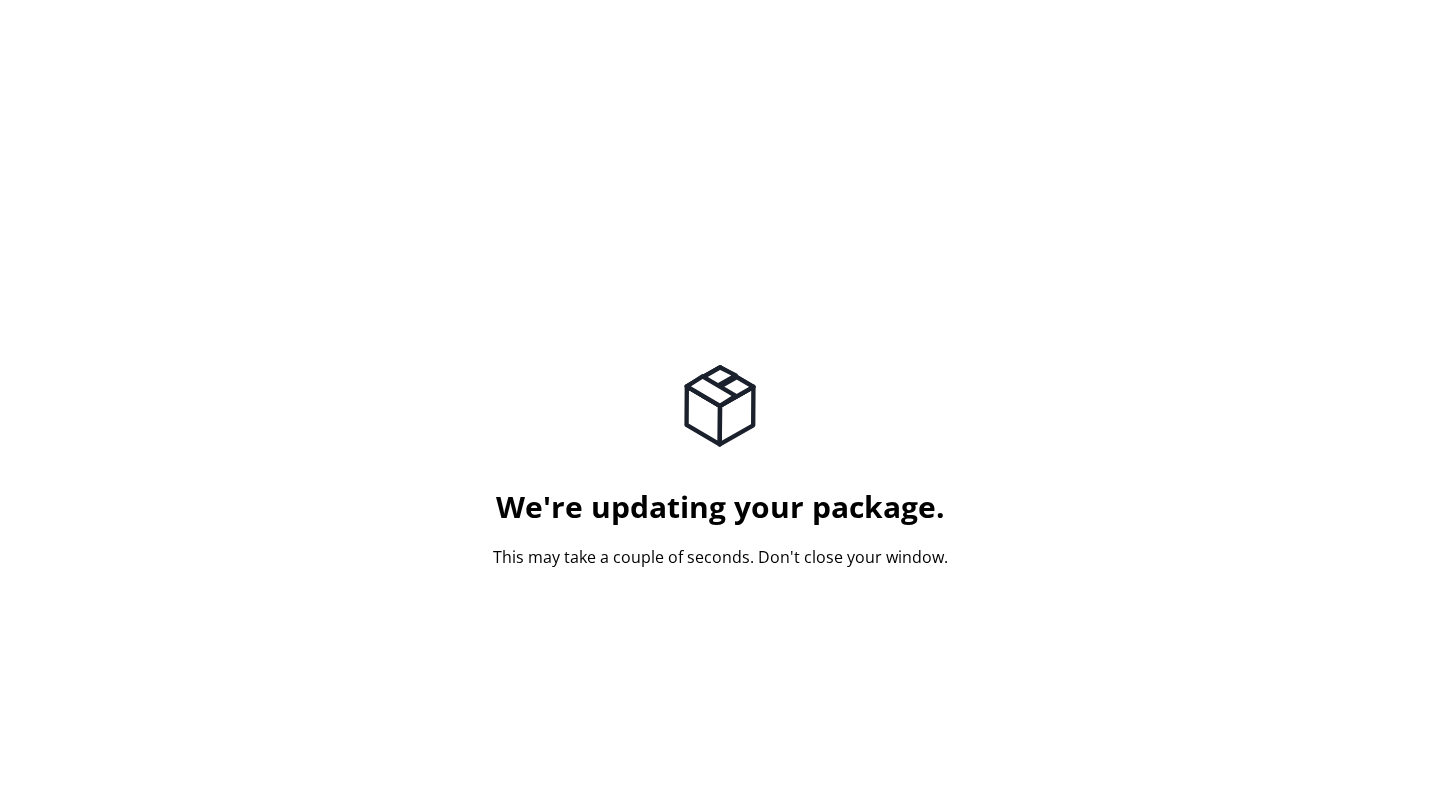 scroll, scrollTop: 0, scrollLeft: 0, axis: both 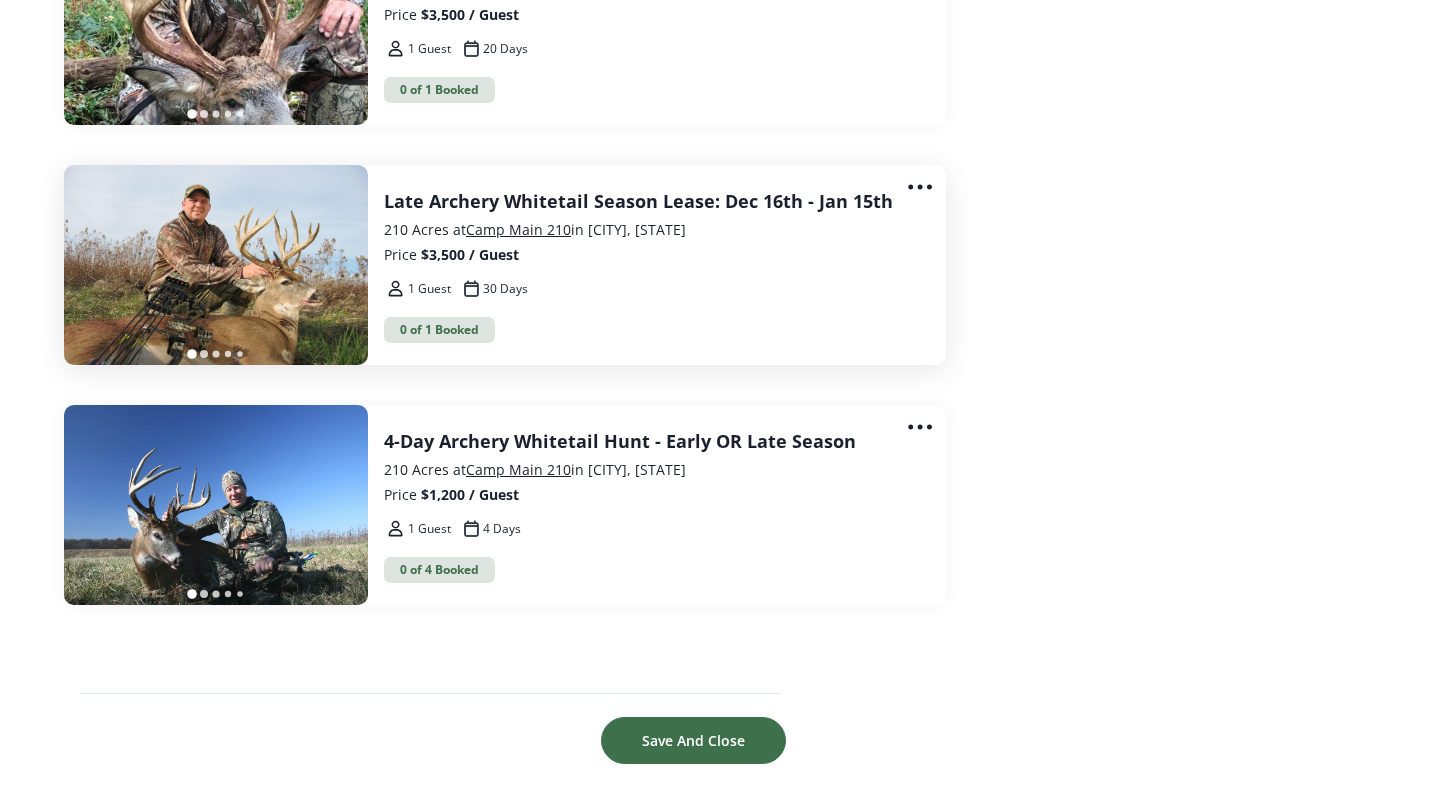 click on "Late Archery Whitetail Season Lease: Dec 16th - Jan 15th 210 Acres at Camp Main 210 in [CITY], [STATE] Price $3,500 / Guest 1 Guest 30 Days 0 of 1 Booked" at bounding box center [649, 265] 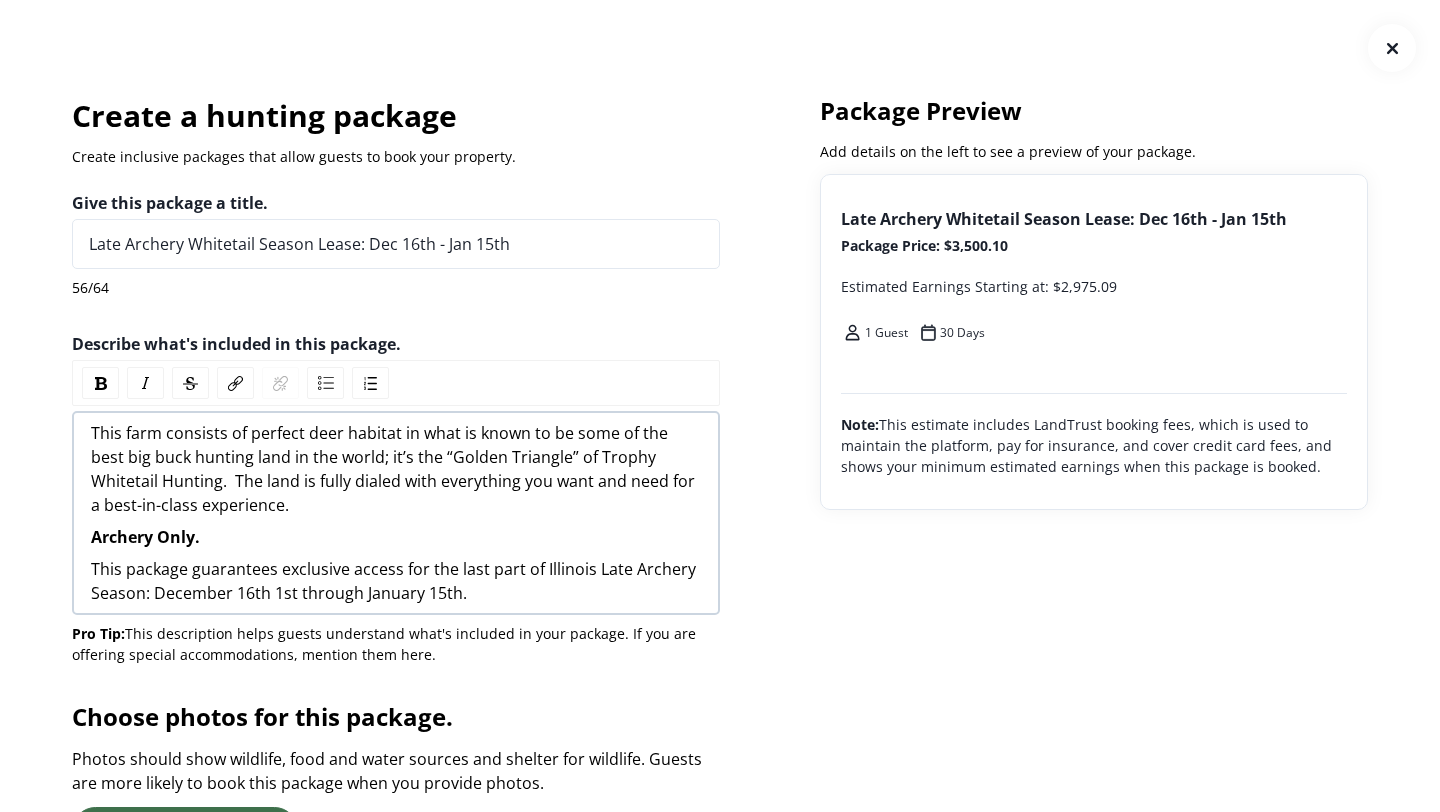 scroll, scrollTop: 0, scrollLeft: 0, axis: both 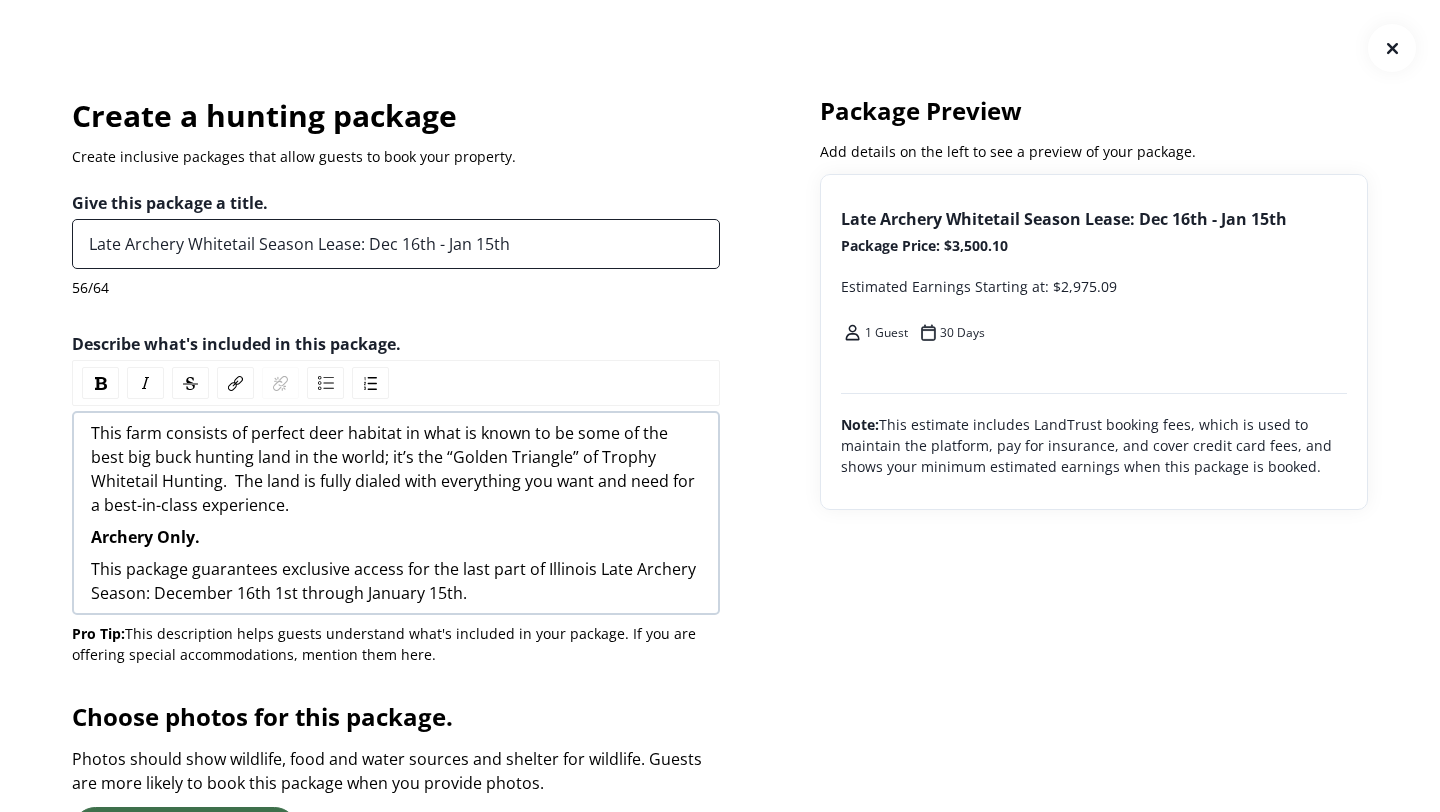 click on "Late Archery Whitetail Season Lease: Dec 16th - Jan 15th" at bounding box center [396, 244] 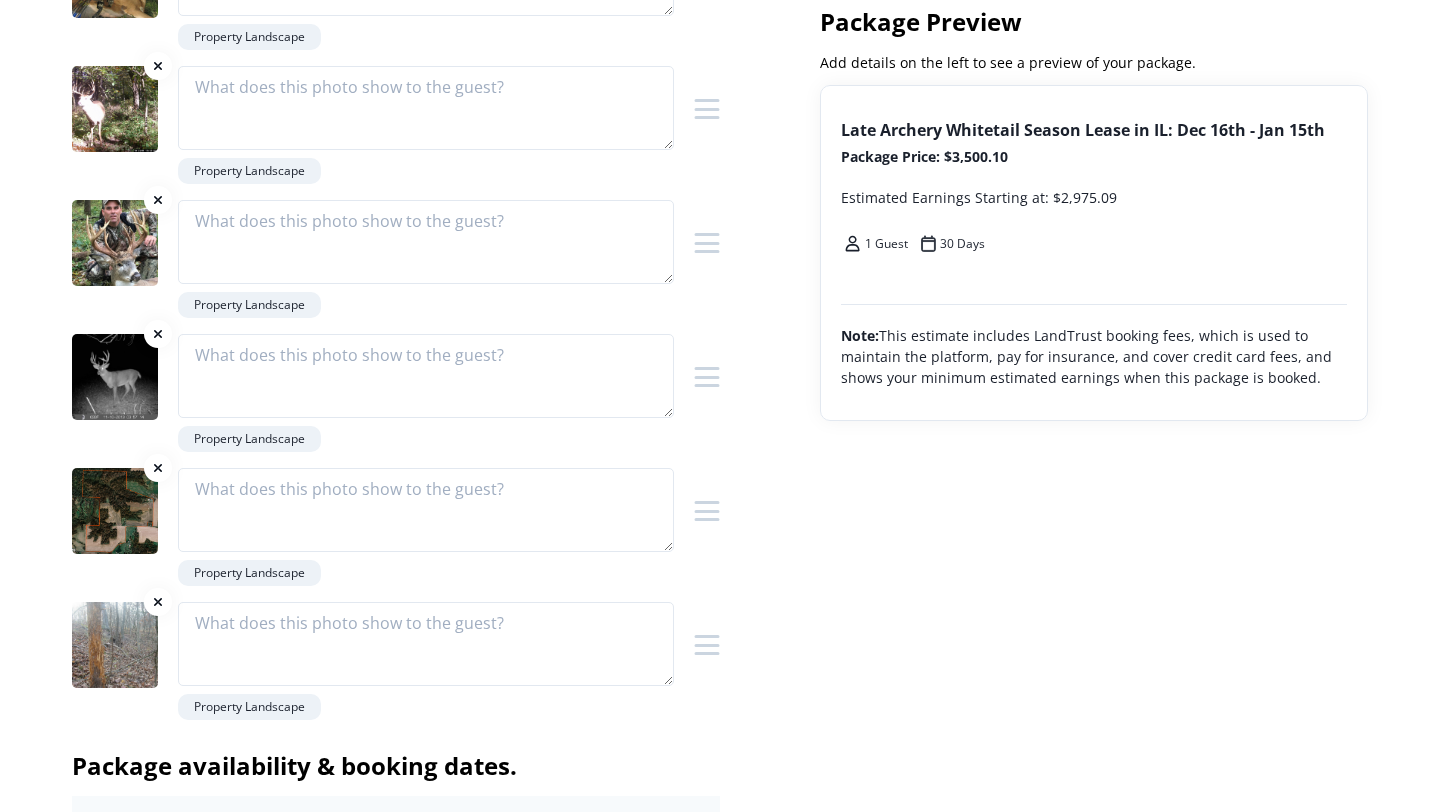 scroll, scrollTop: 2966, scrollLeft: 0, axis: vertical 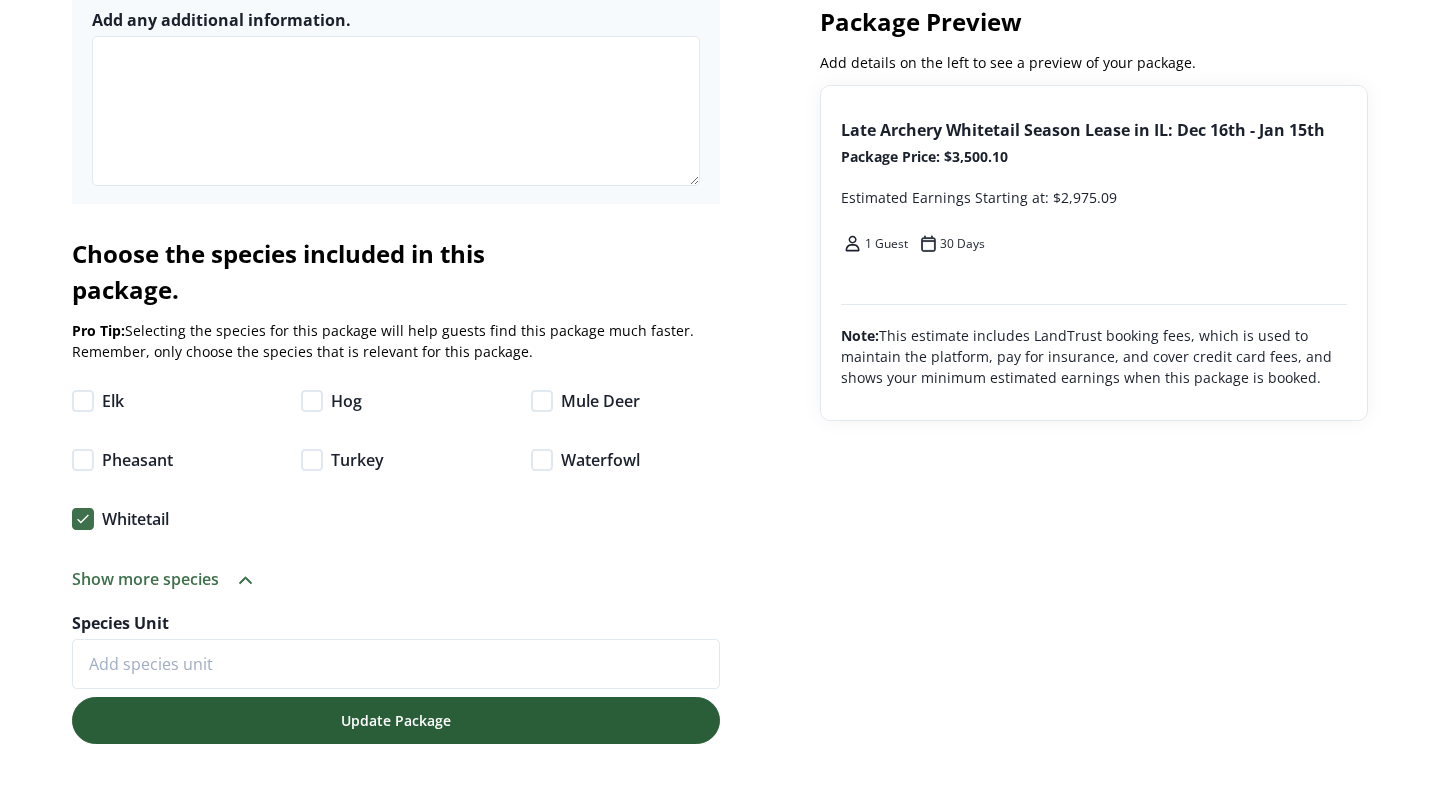 type on "Late Archery Whitetail Season Lease in IL: Dec 16th - Jan 15th" 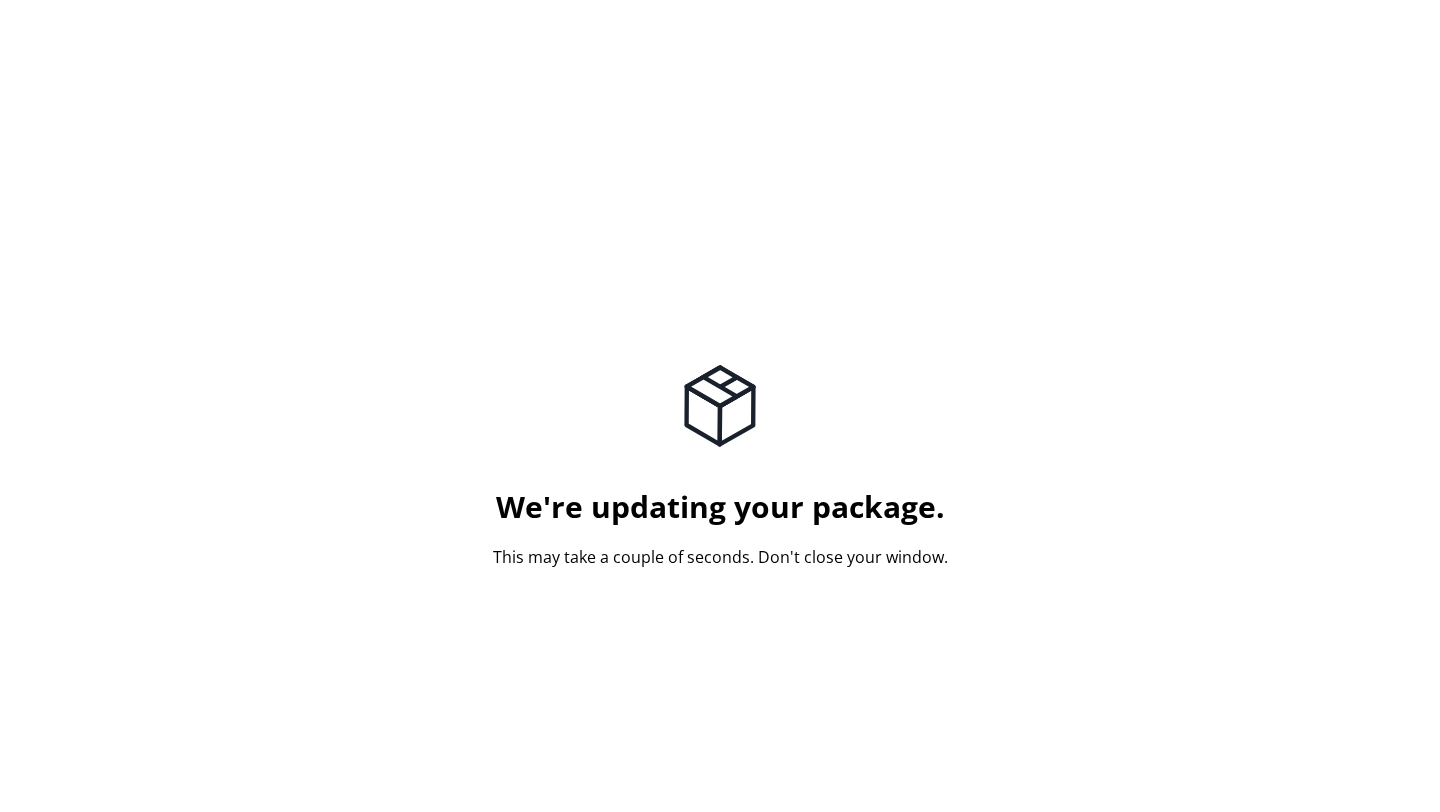 scroll, scrollTop: 0, scrollLeft: 0, axis: both 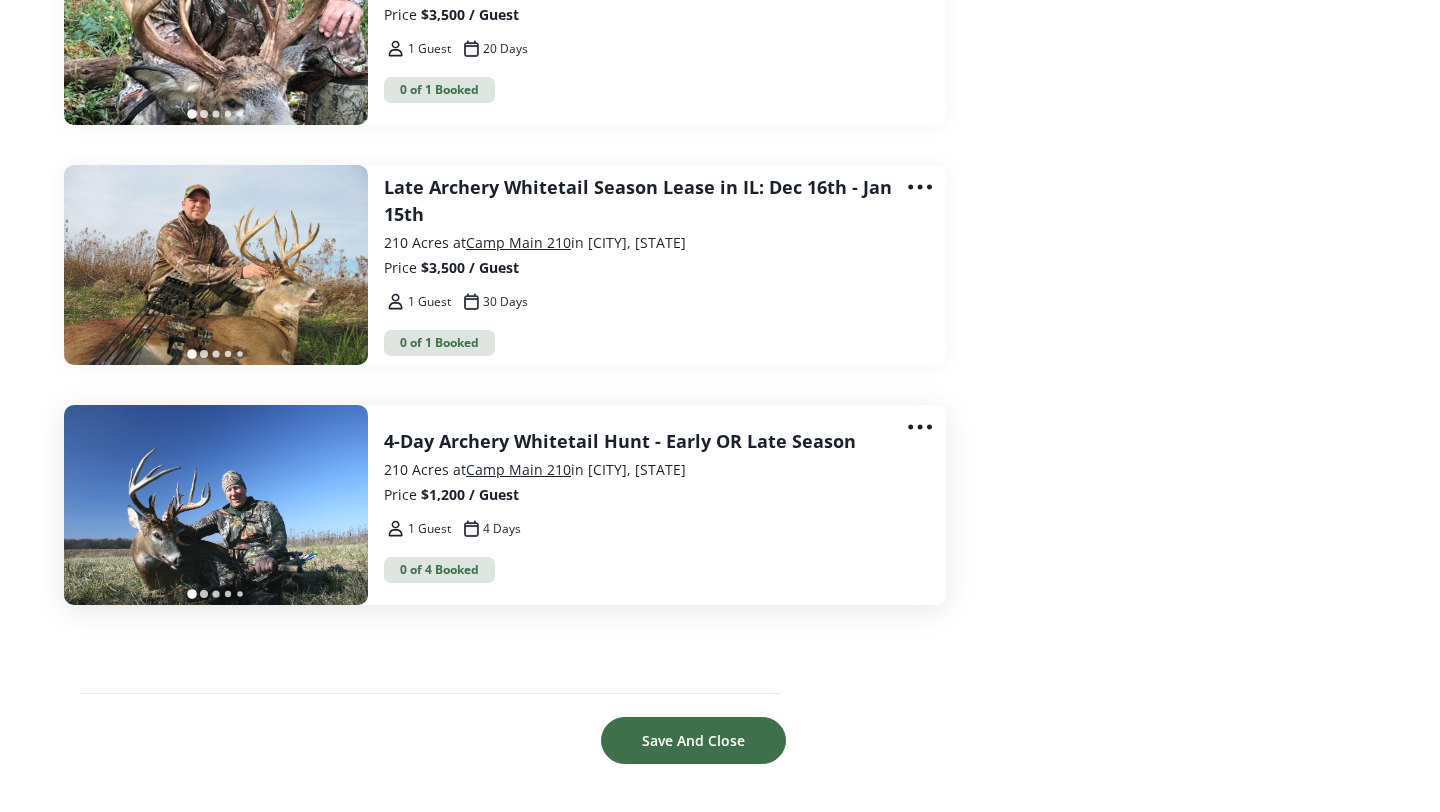 click on "1 Guest 4 Days" at bounding box center (649, 529) 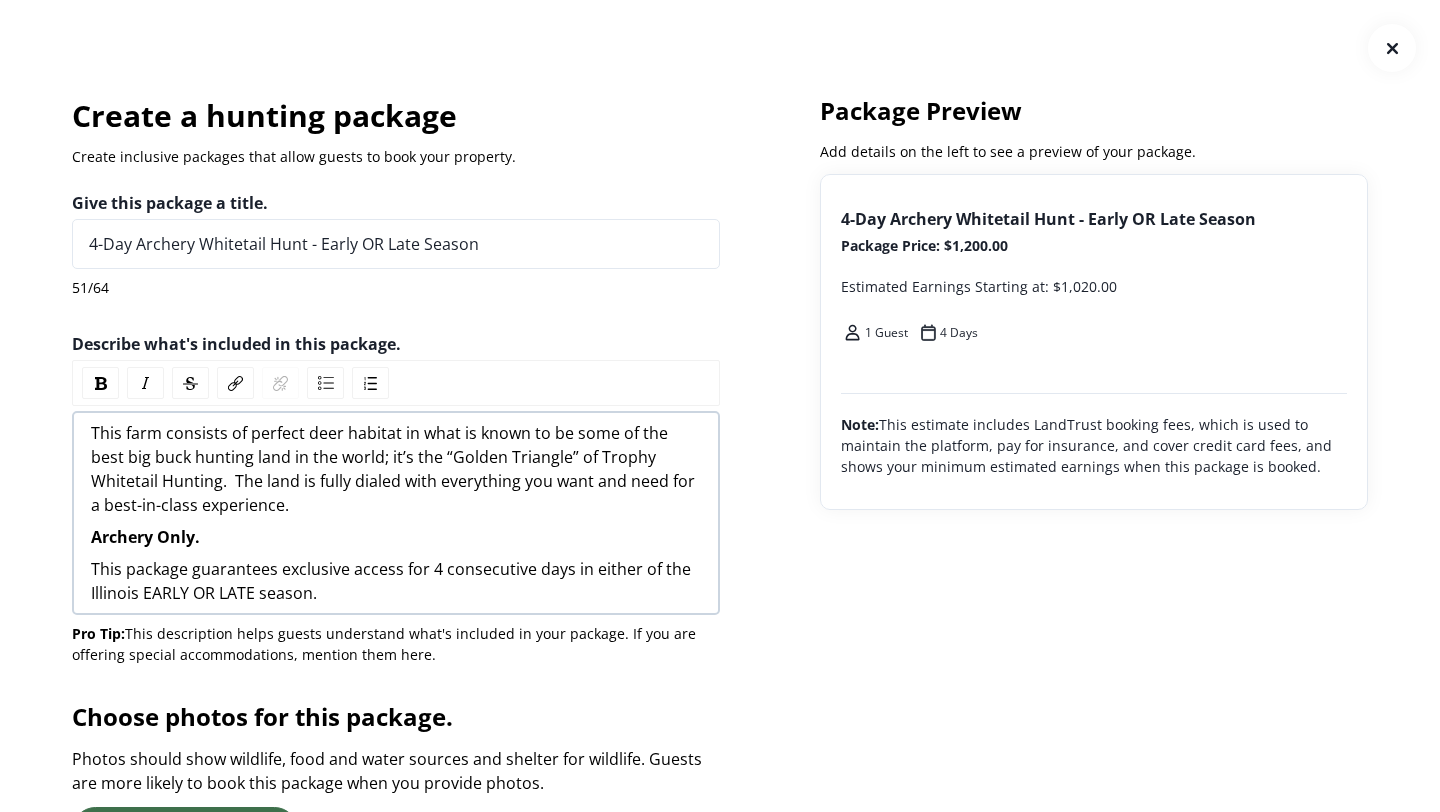 scroll, scrollTop: 0, scrollLeft: 0, axis: both 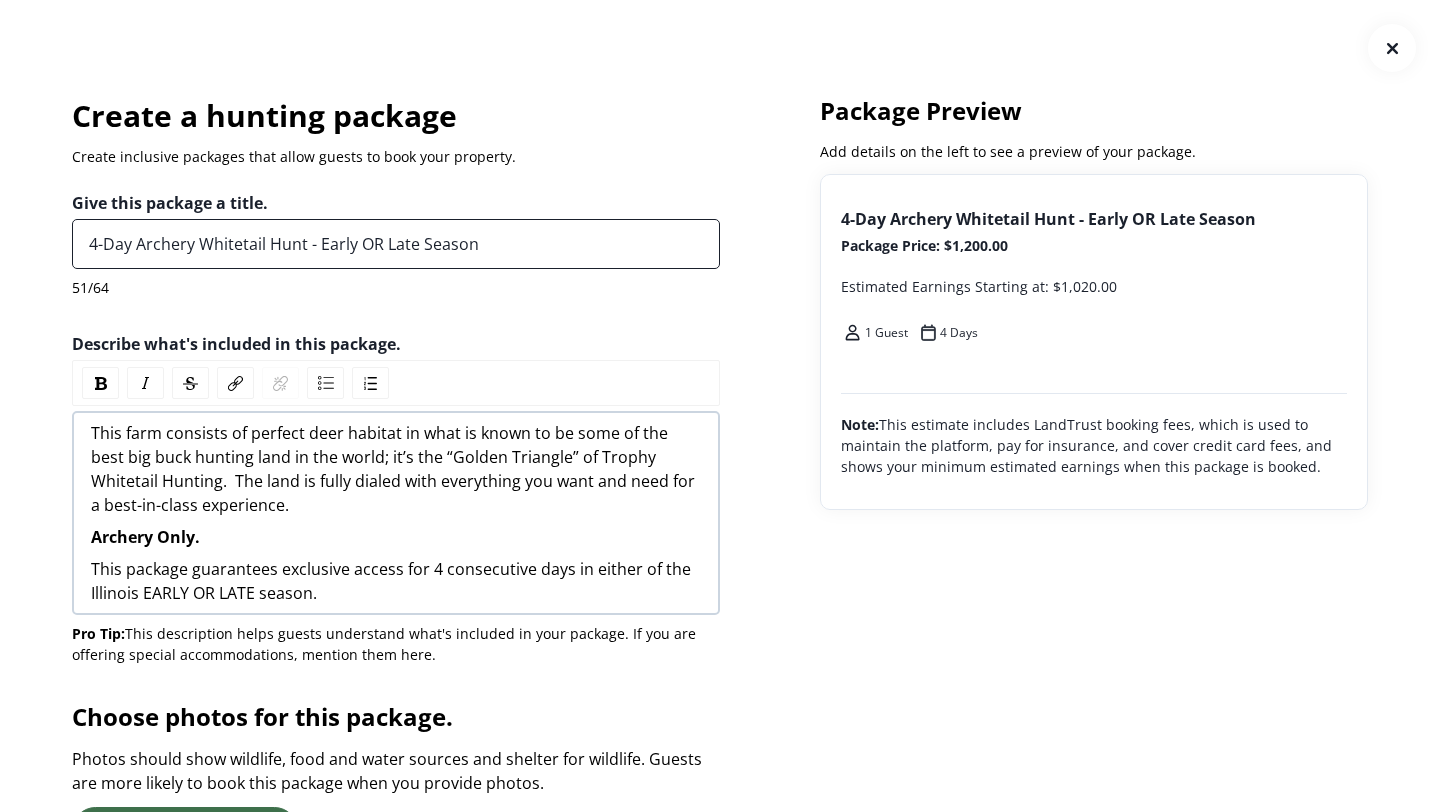click on "4-Day Archery Whitetail Hunt - Early OR Late Season" at bounding box center (396, 244) 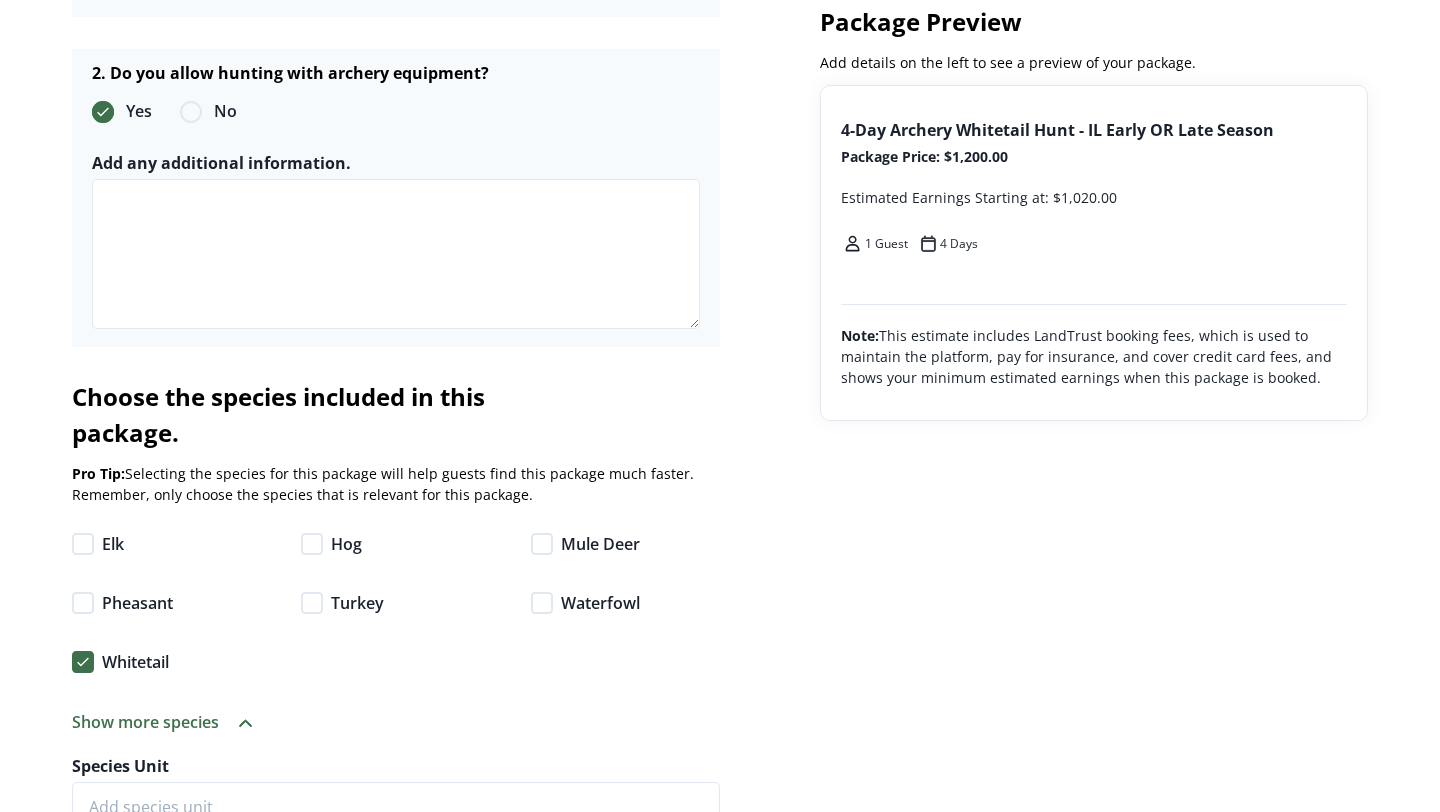 scroll, scrollTop: 3368, scrollLeft: 0, axis: vertical 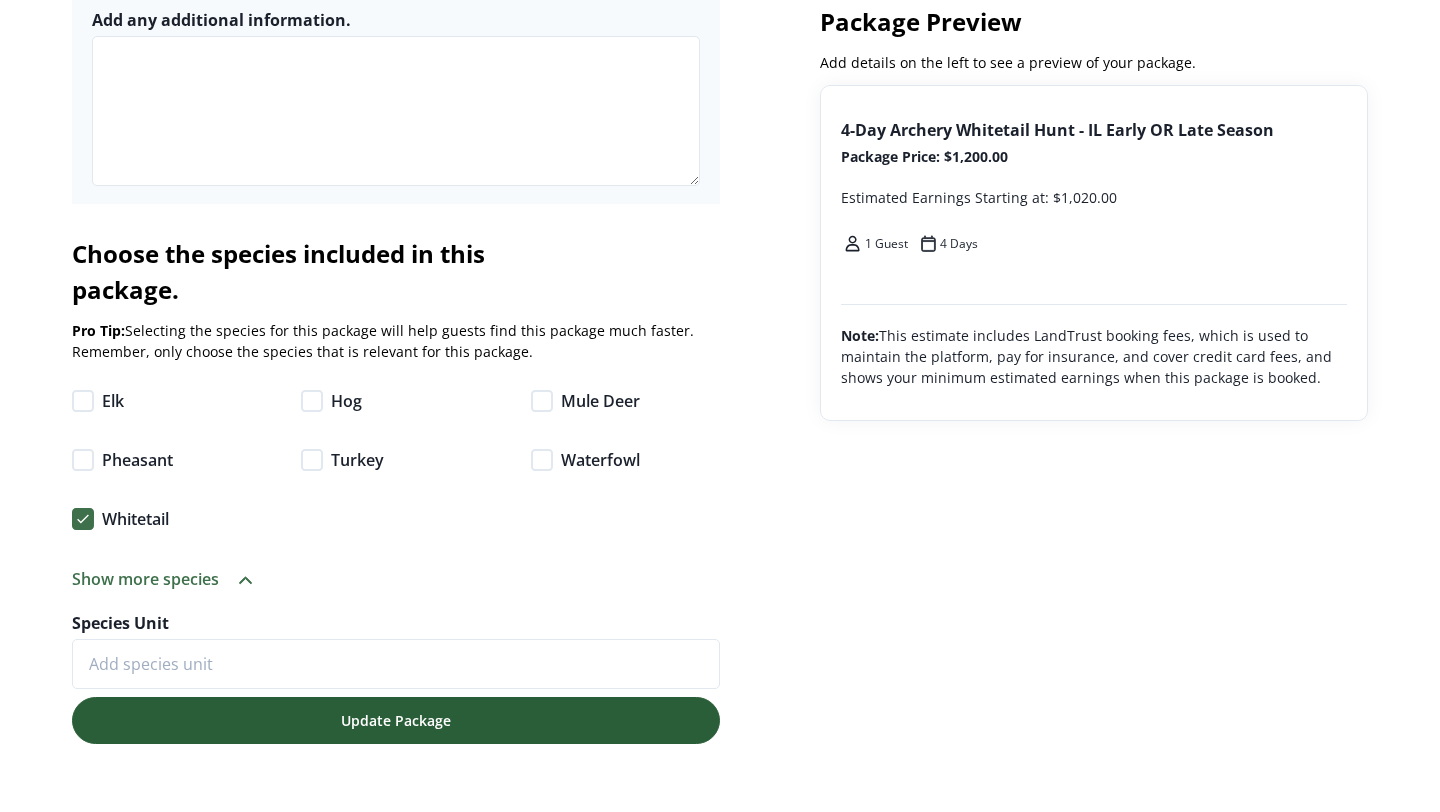type on "4-Day Archery Whitetail Hunt - IL Early OR Late Season" 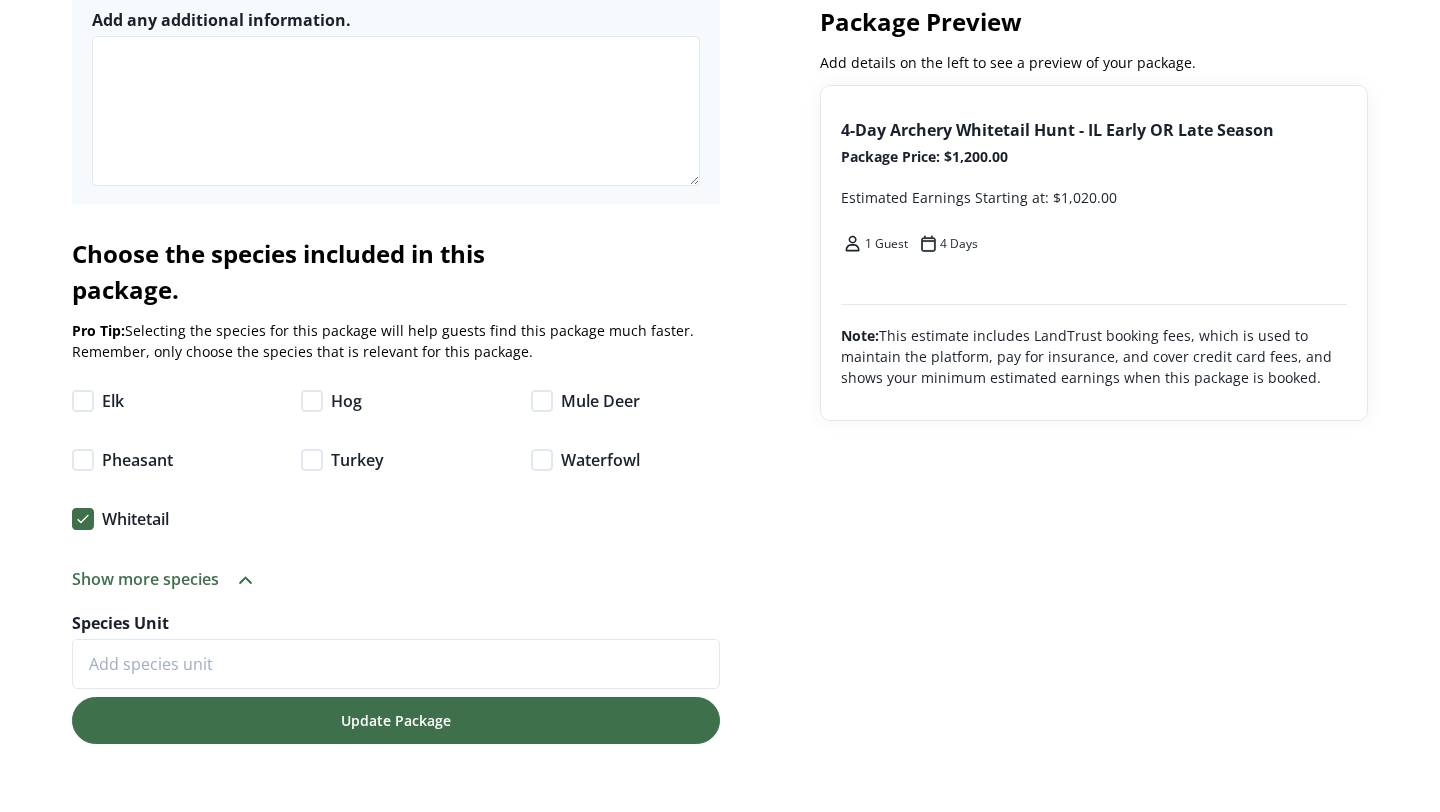 click on "Update Package" at bounding box center (396, 720) 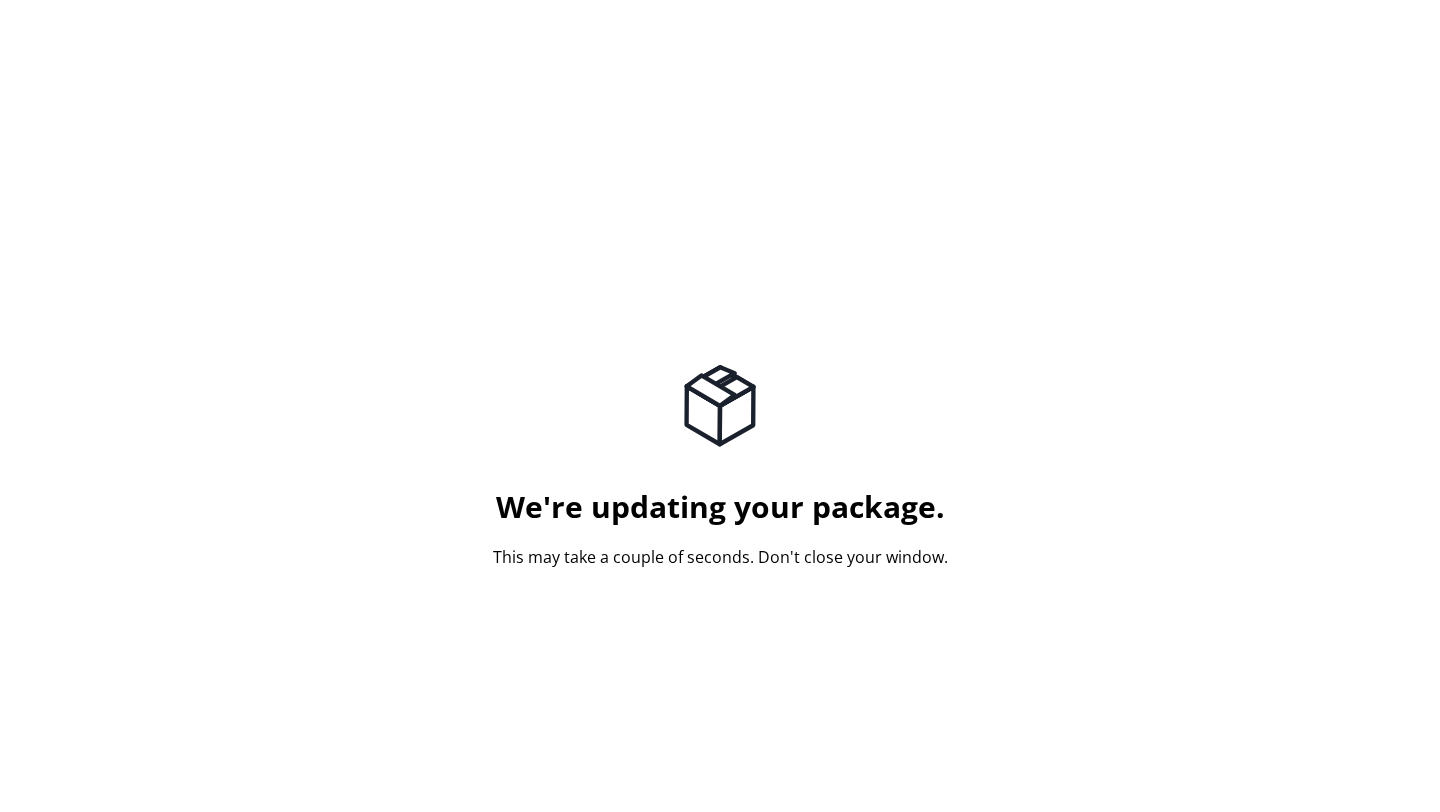 scroll, scrollTop: 0, scrollLeft: 0, axis: both 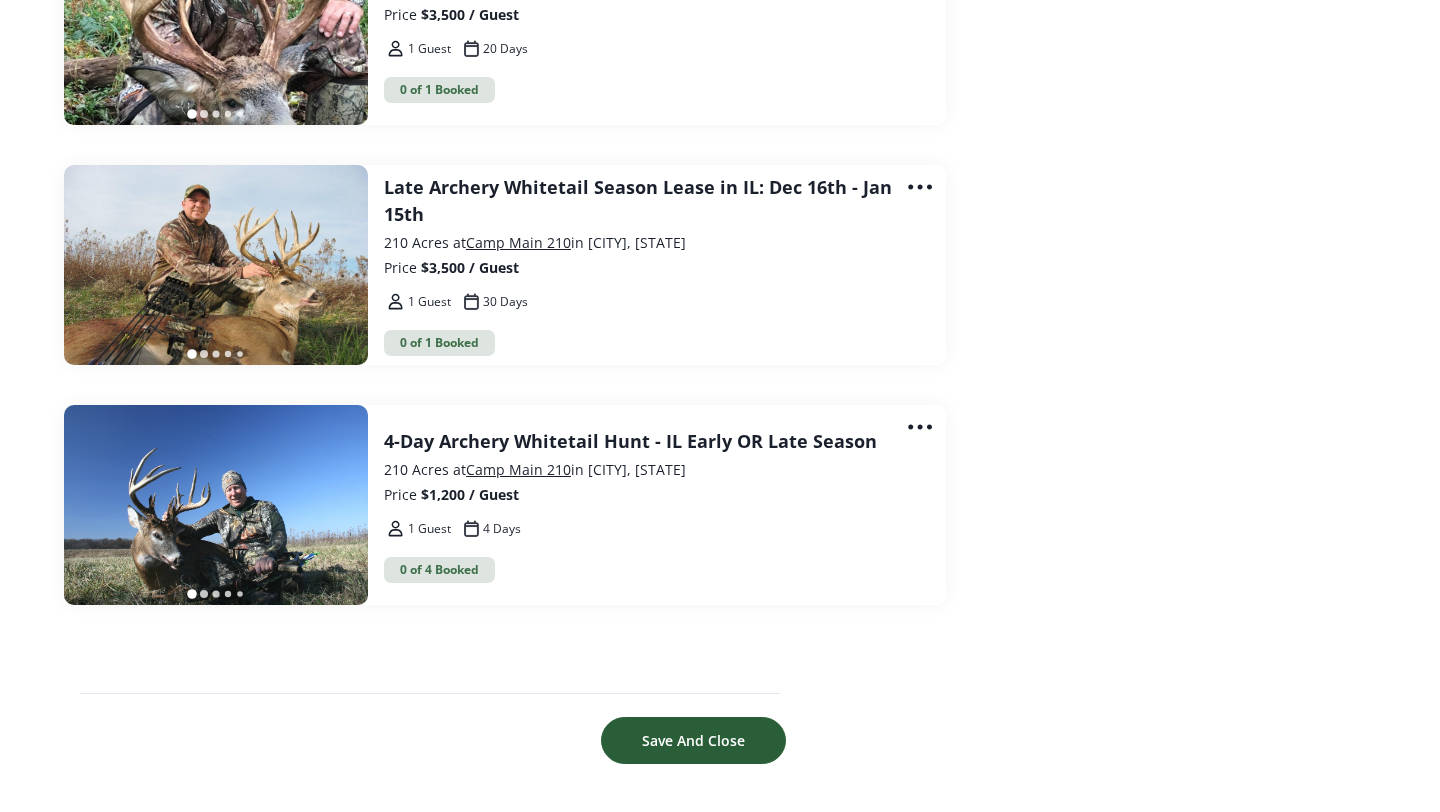 click on "Save And Close" at bounding box center (693, 740) 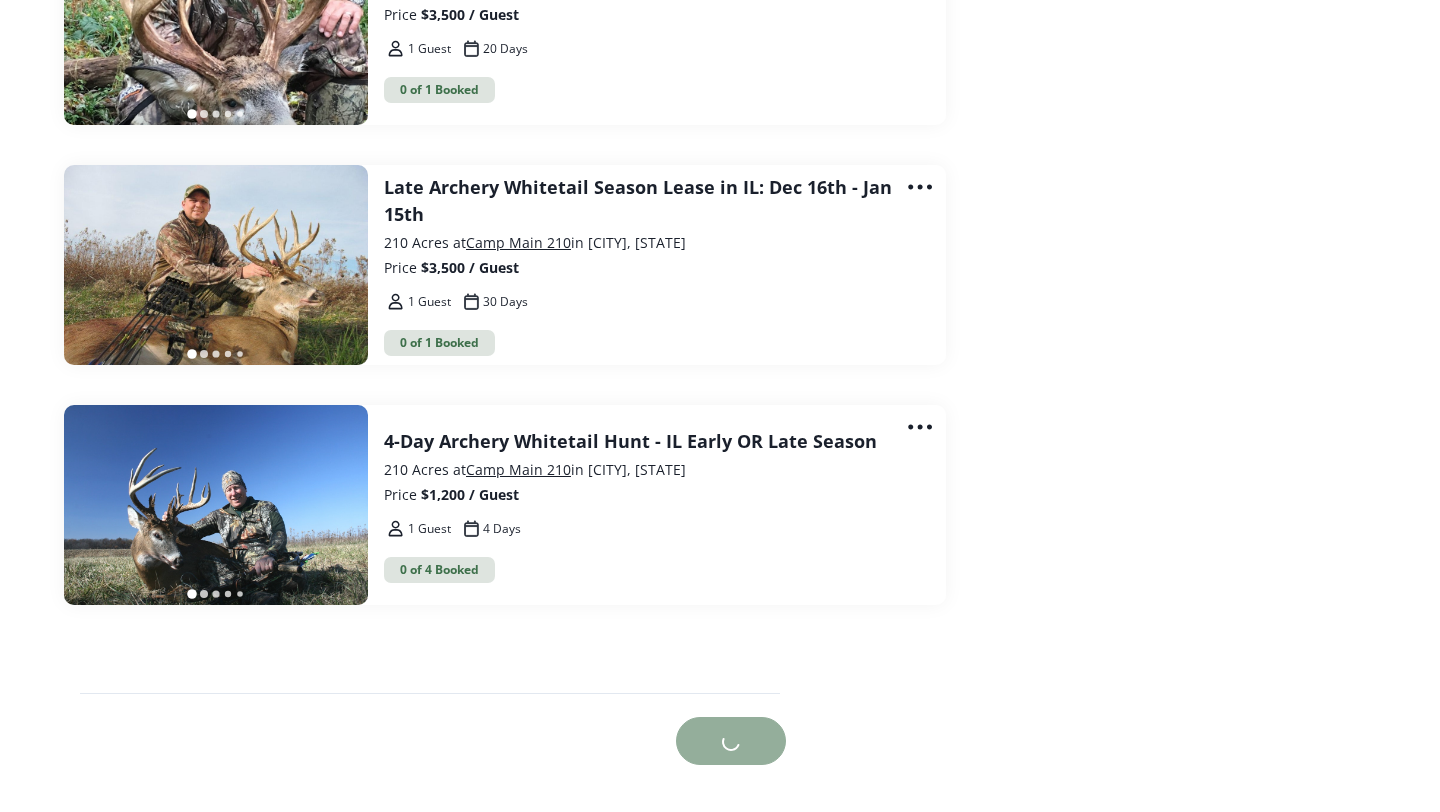 scroll, scrollTop: 0, scrollLeft: 0, axis: both 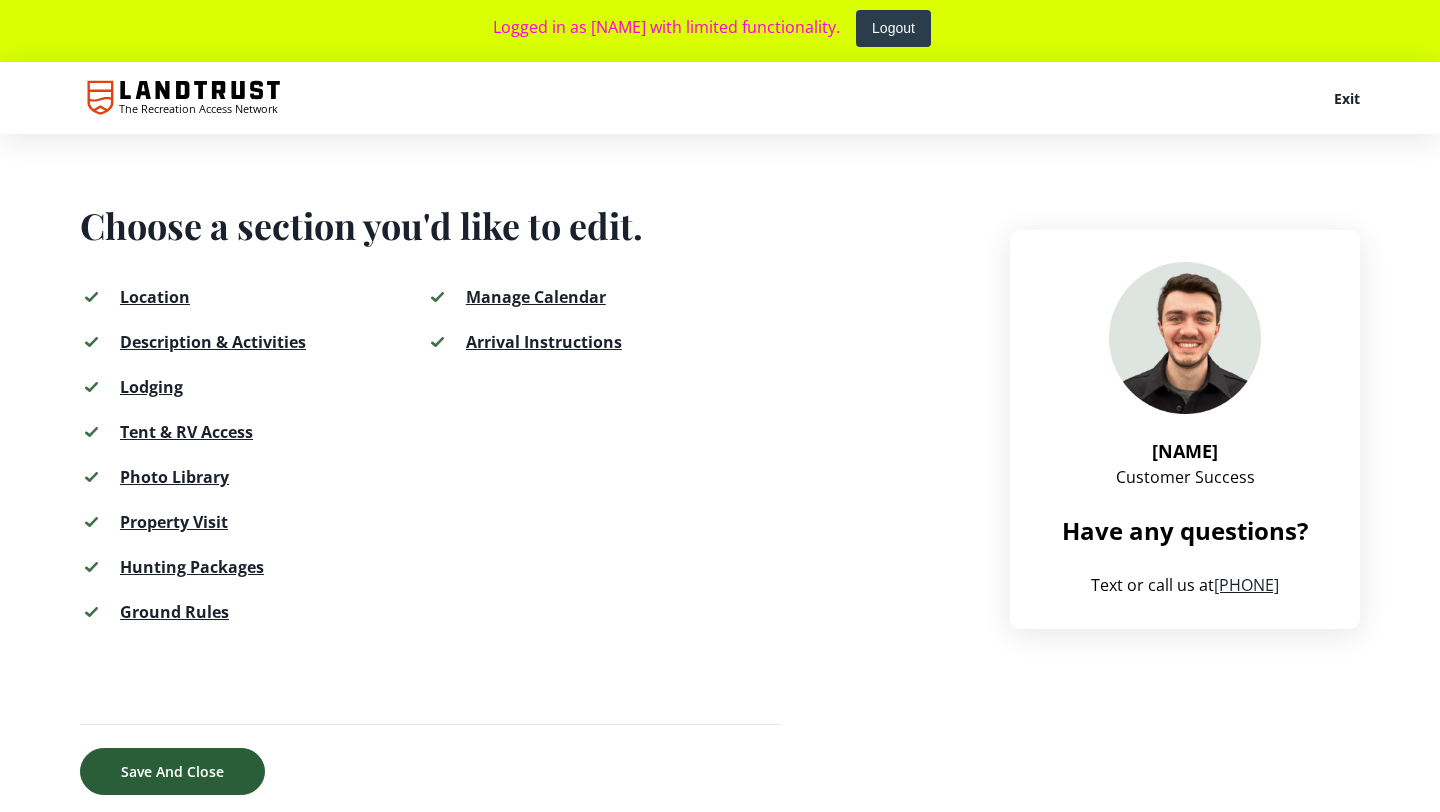 click on "Save And Close" at bounding box center (172, 771) 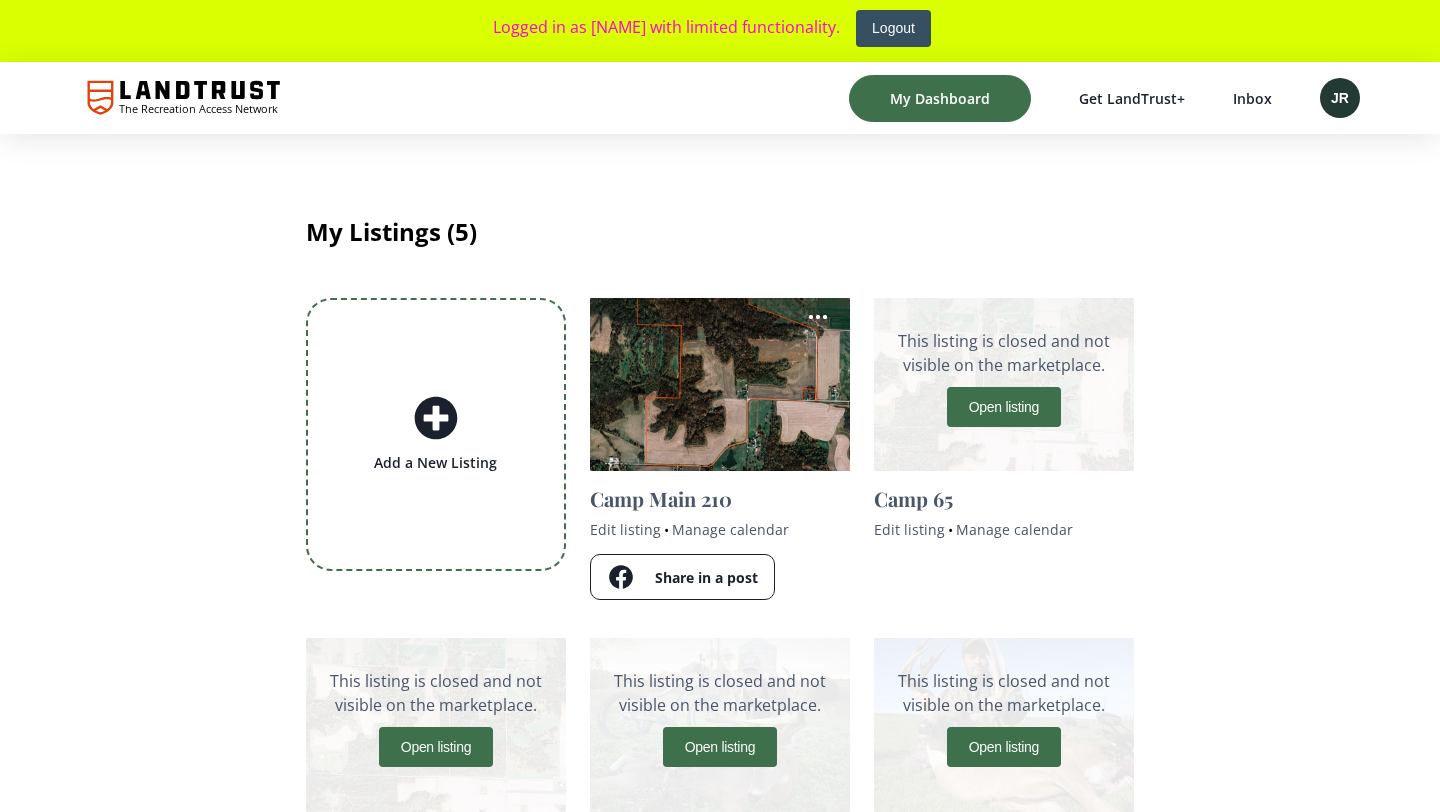 click on "Logout" at bounding box center (893, 28) 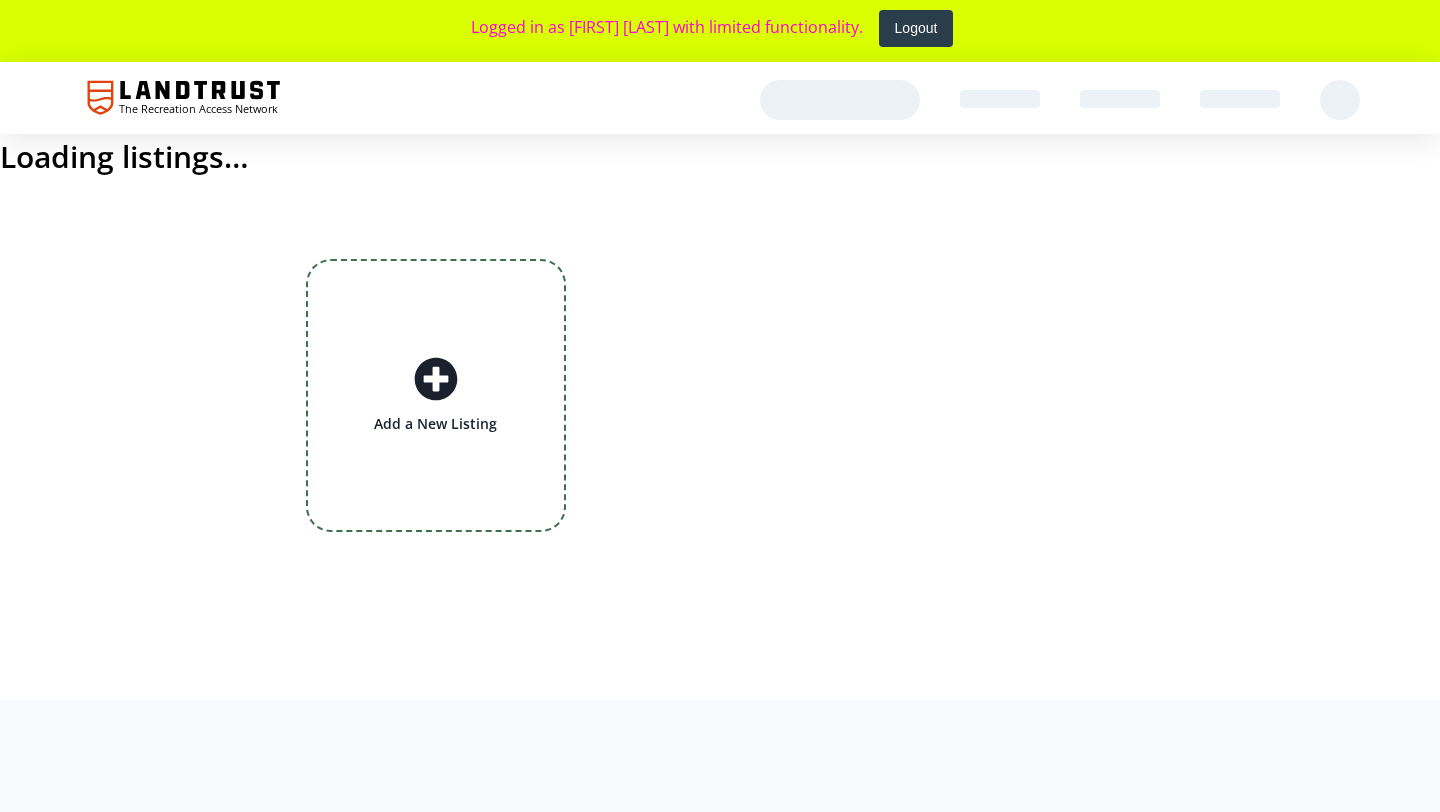 scroll, scrollTop: 0, scrollLeft: 0, axis: both 